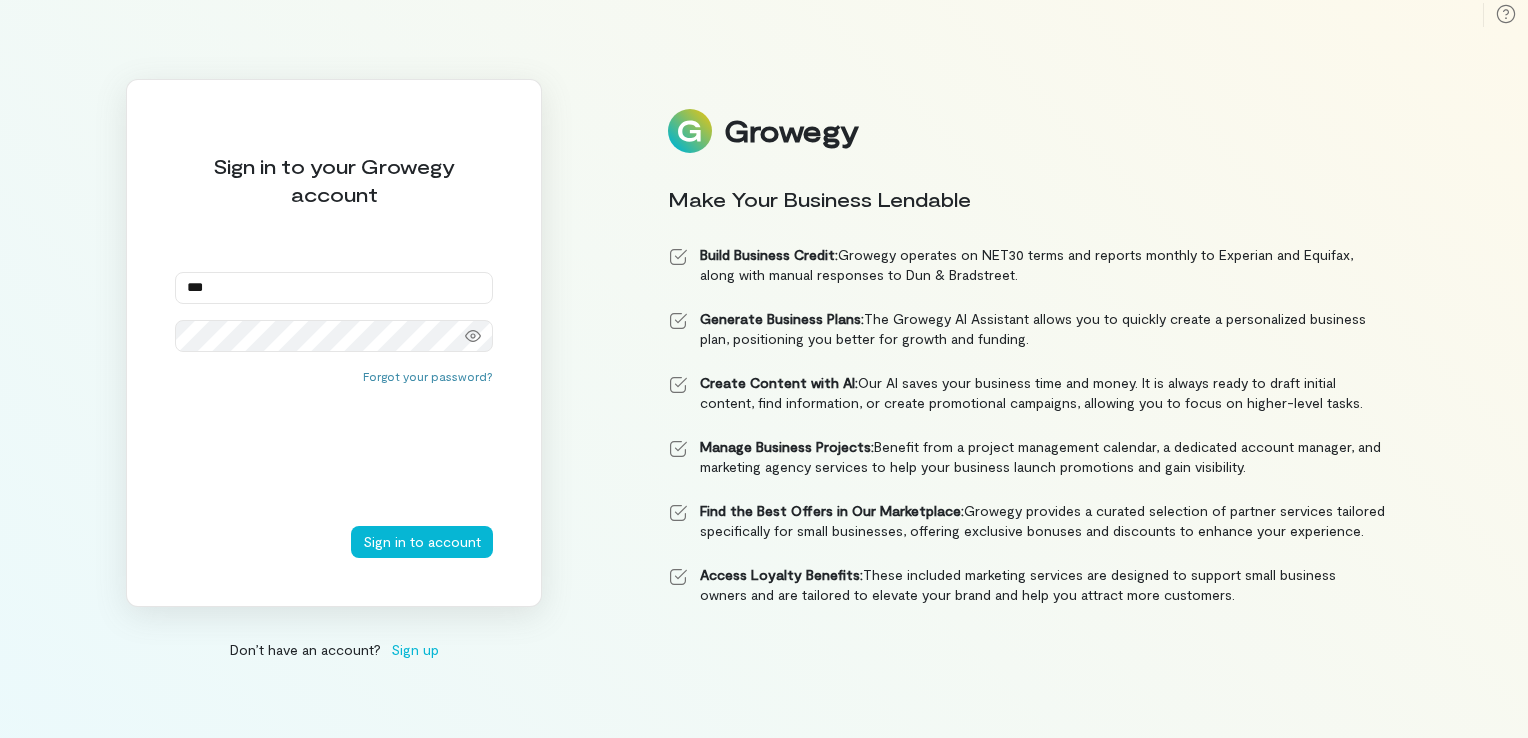 scroll, scrollTop: 0, scrollLeft: 0, axis: both 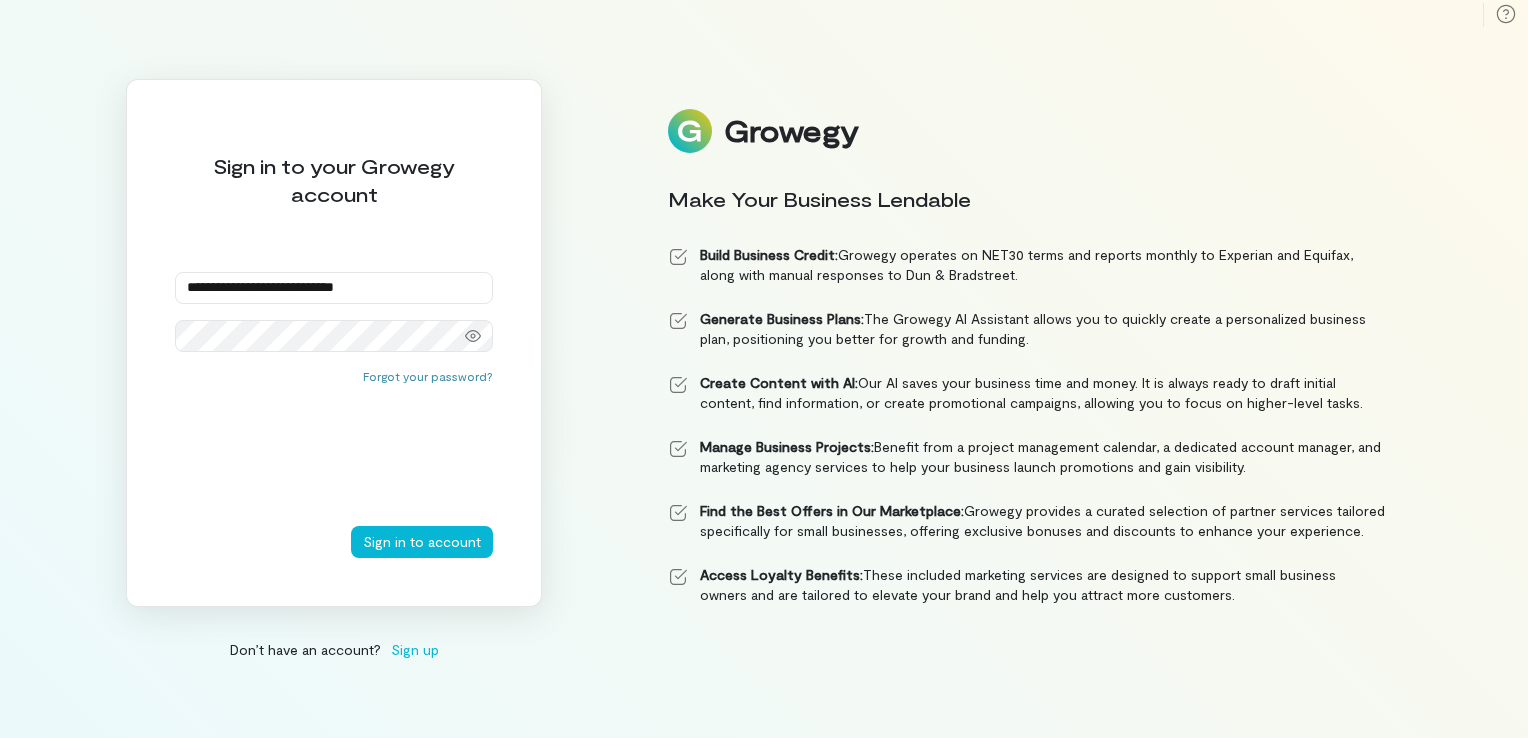 type on "**********" 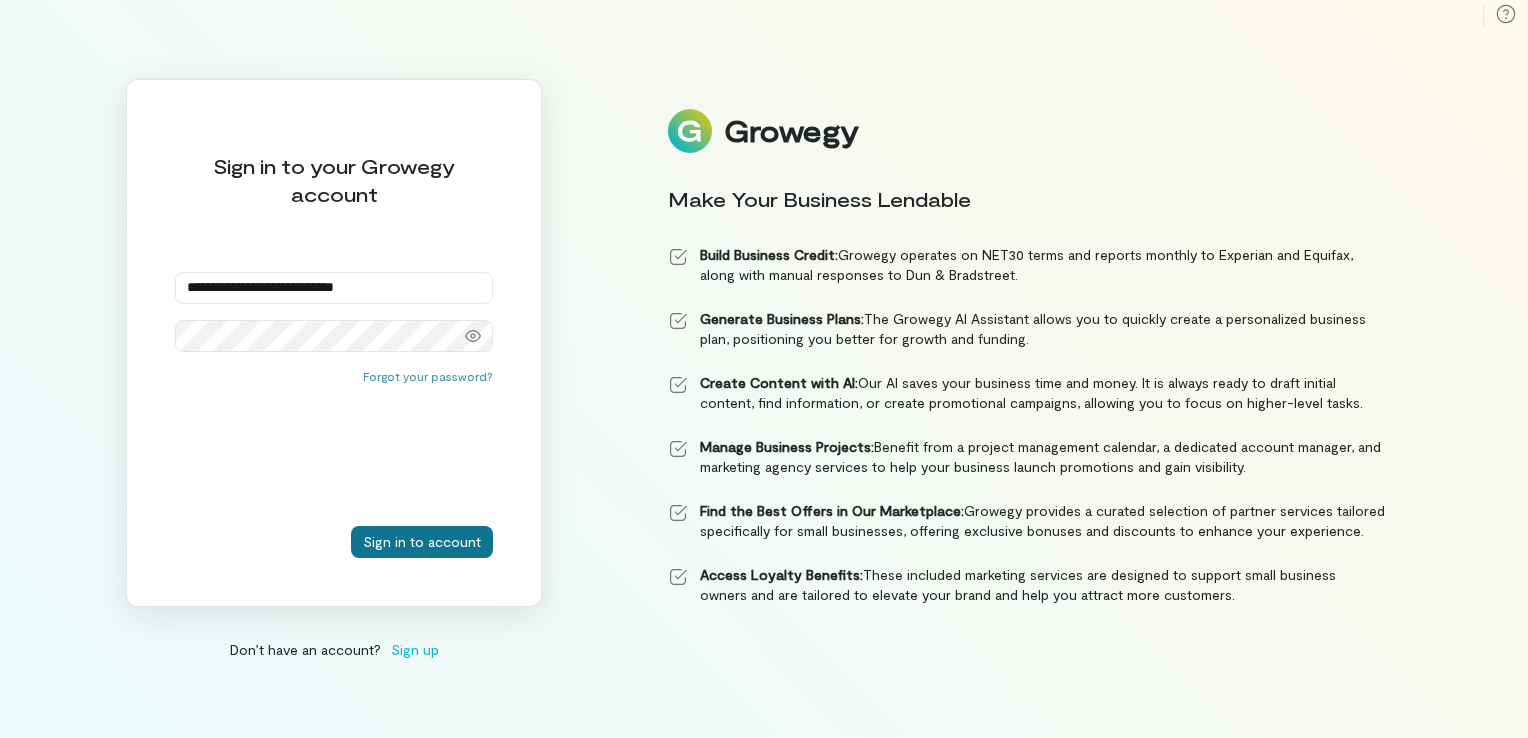 click on "Sign in to account" at bounding box center [422, 542] 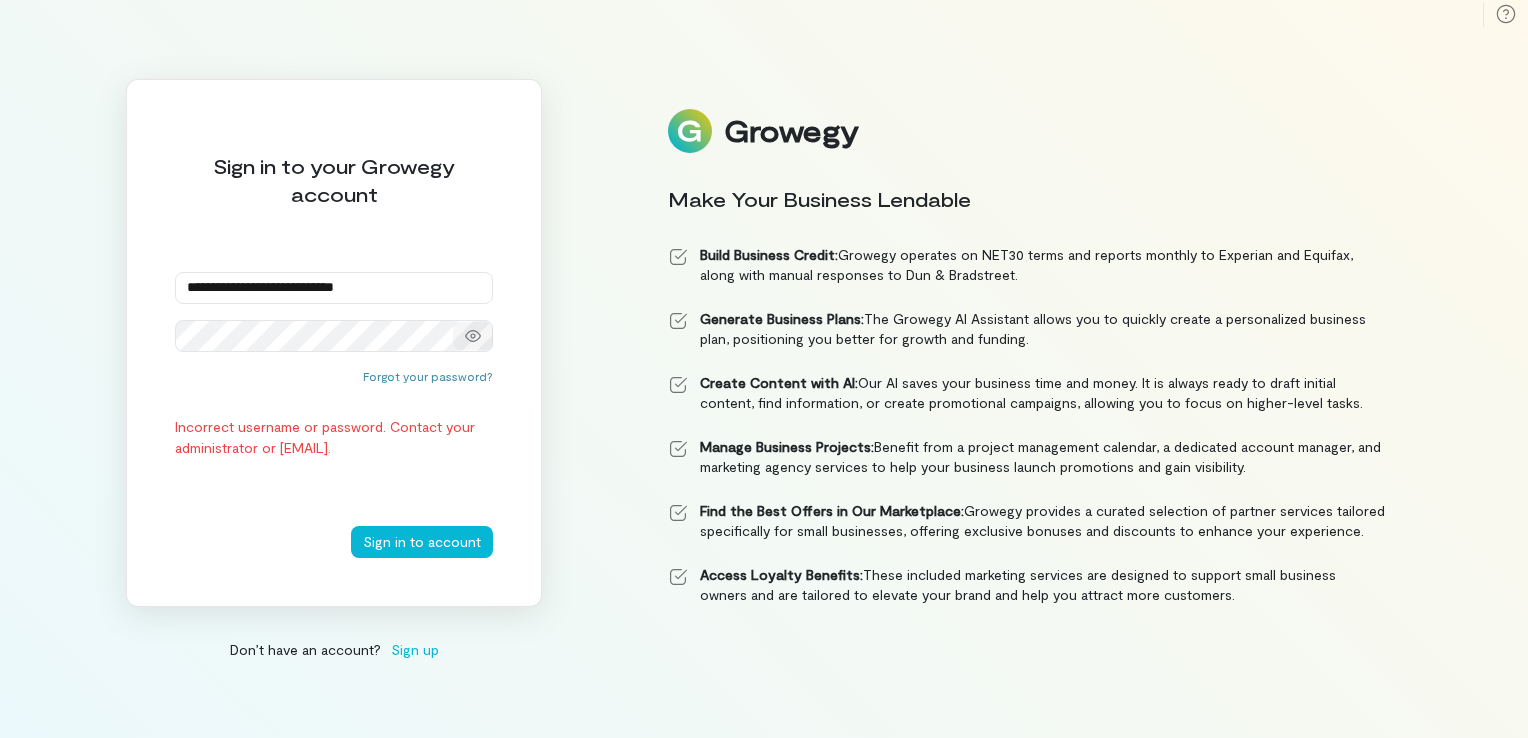 click 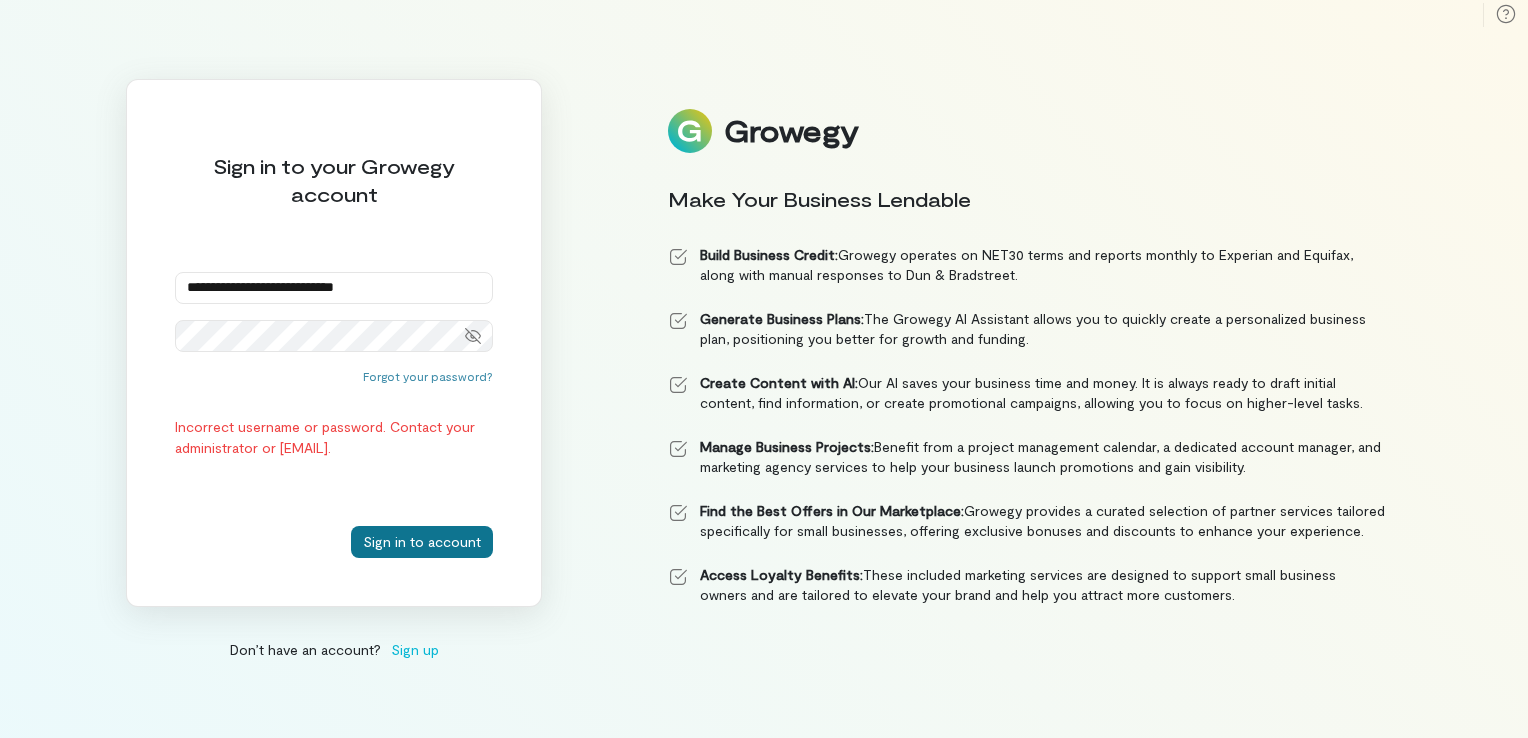 click on "Sign in to account" at bounding box center [422, 542] 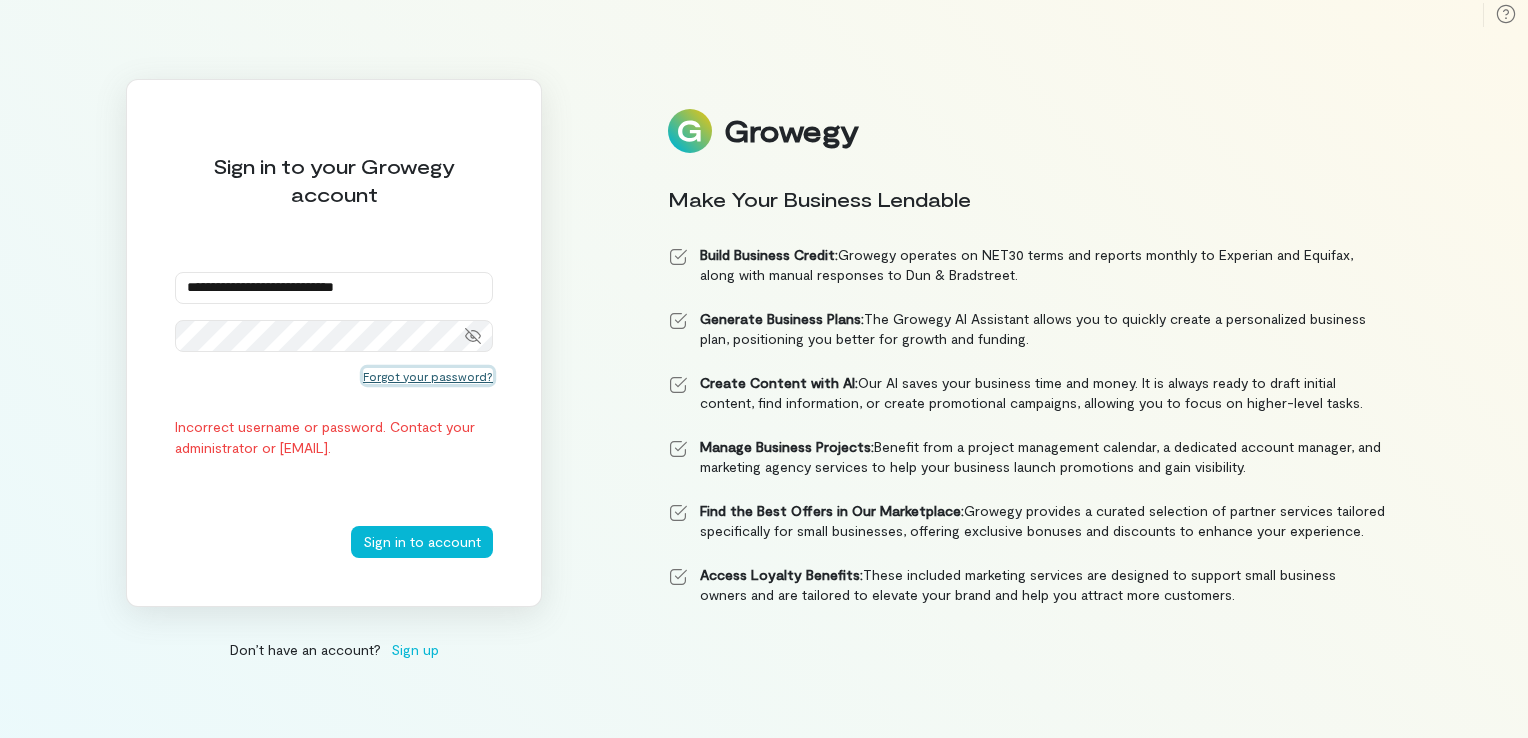 click on "Forgot your password?" at bounding box center [428, 376] 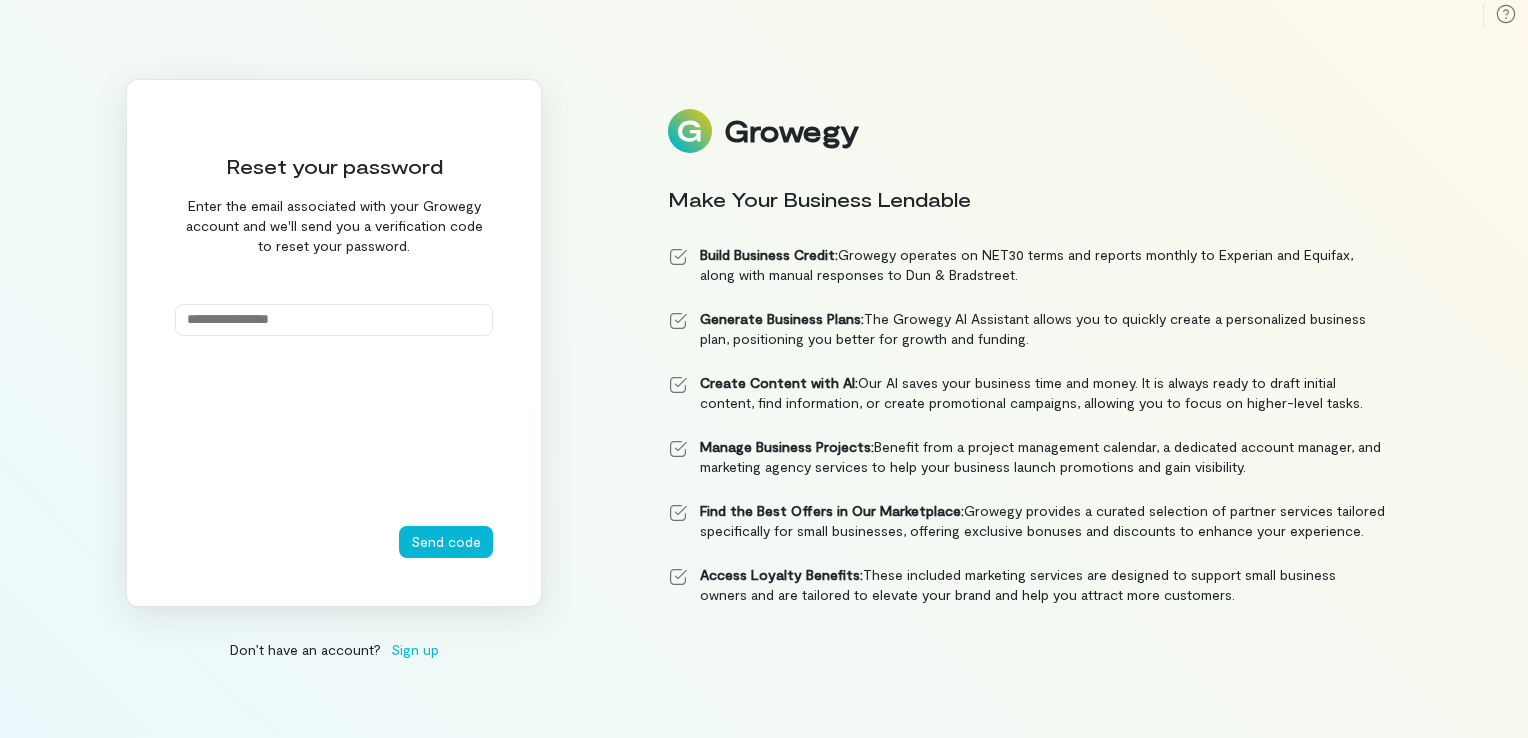 click at bounding box center (334, 320) 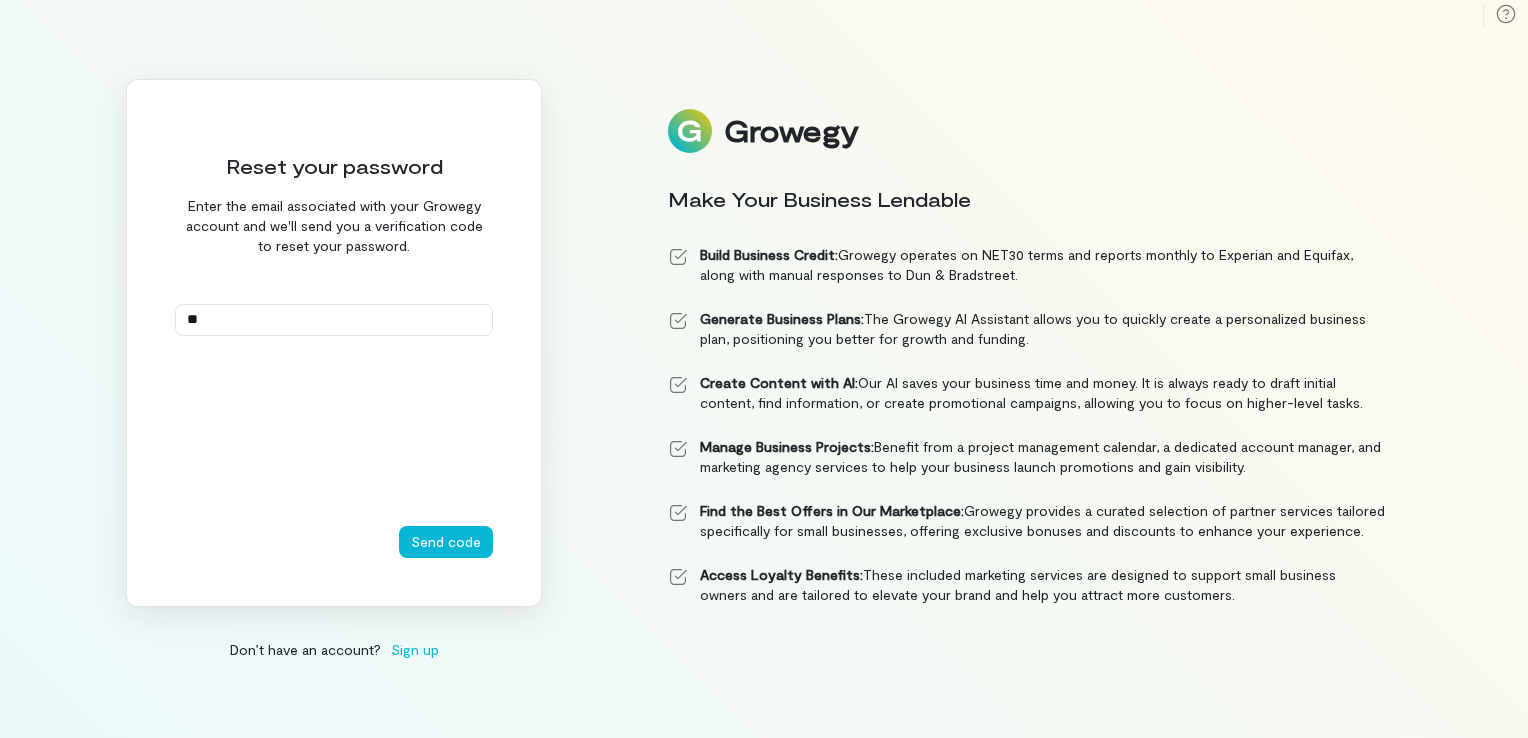 type on "*" 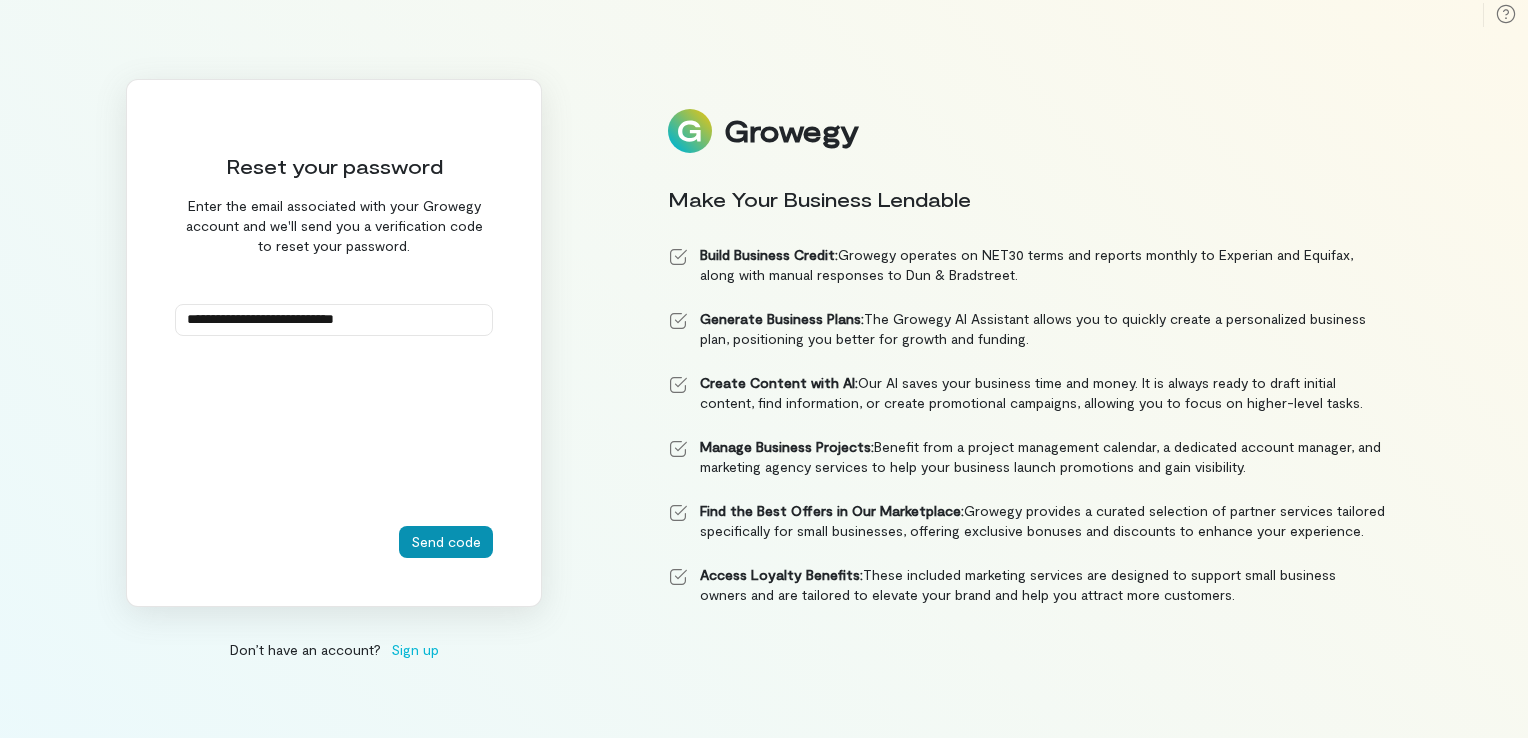 type on "**********" 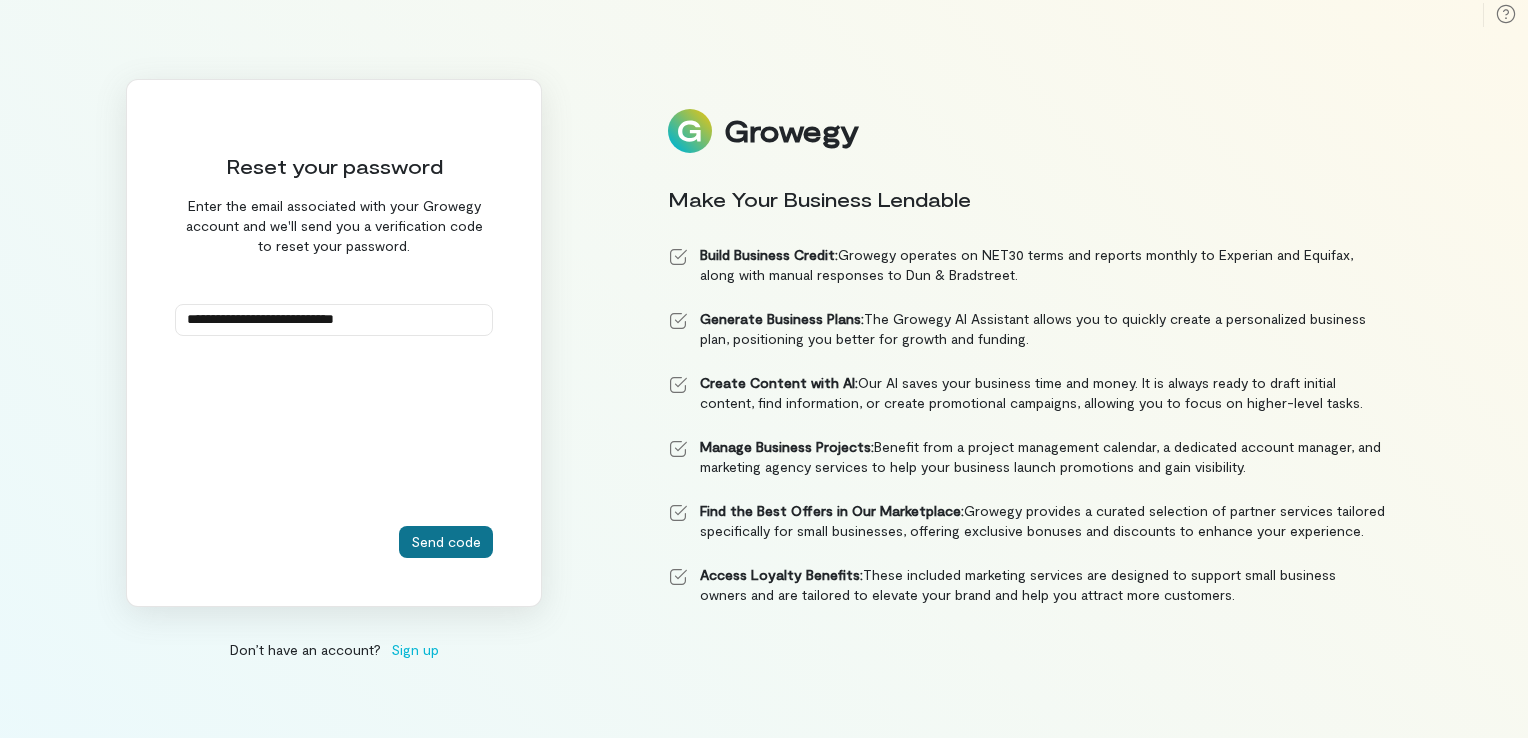 click on "Send code" at bounding box center [446, 542] 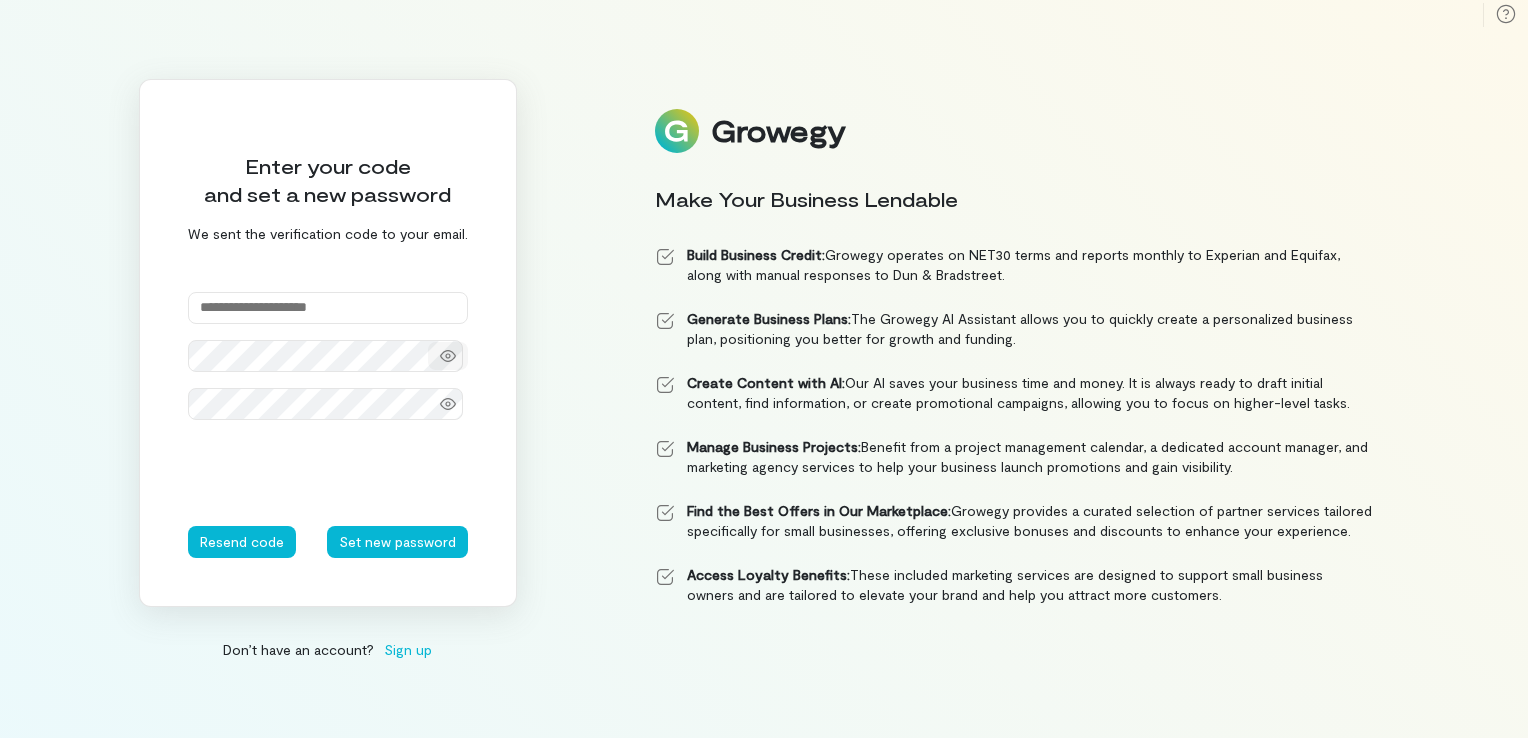 click at bounding box center (448, 356) 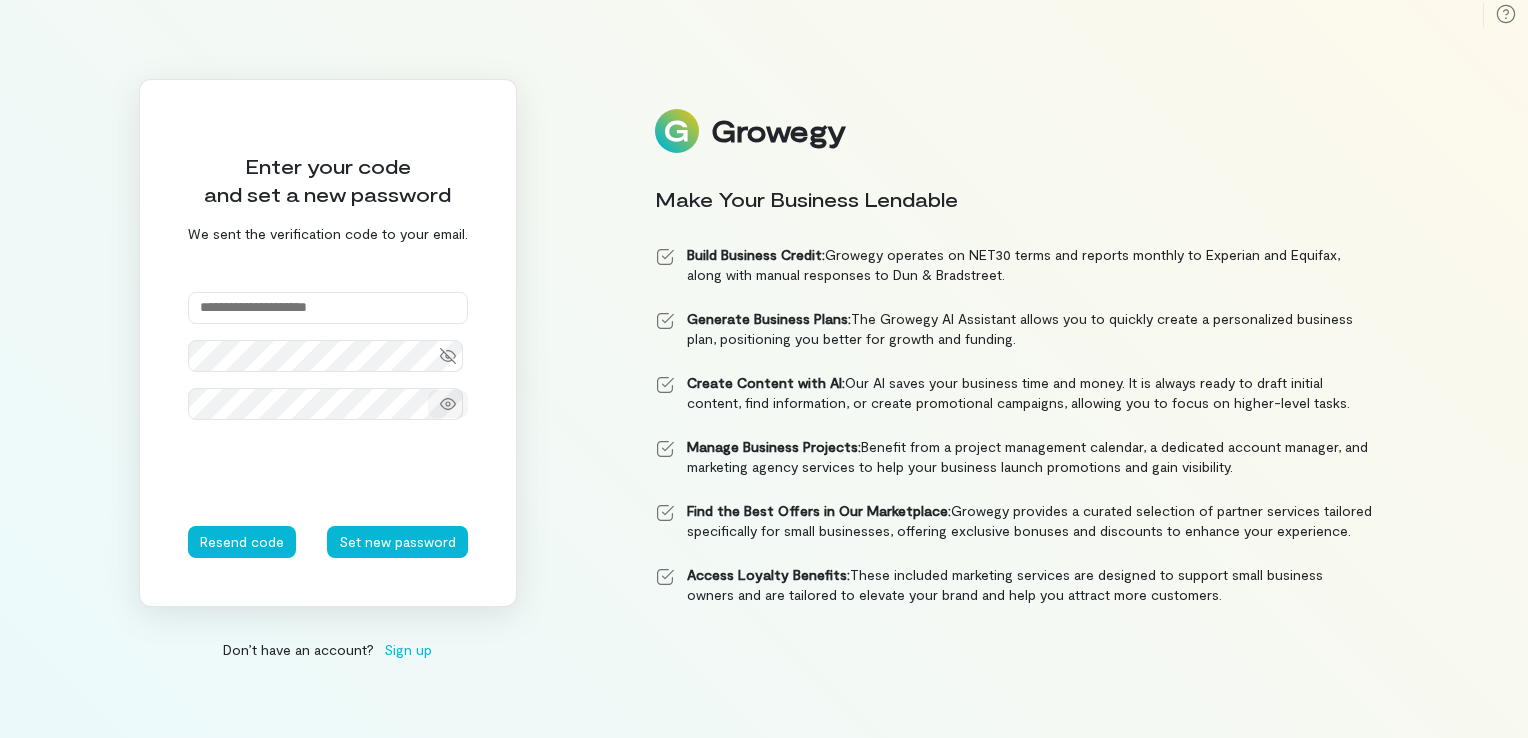 click at bounding box center (448, 404) 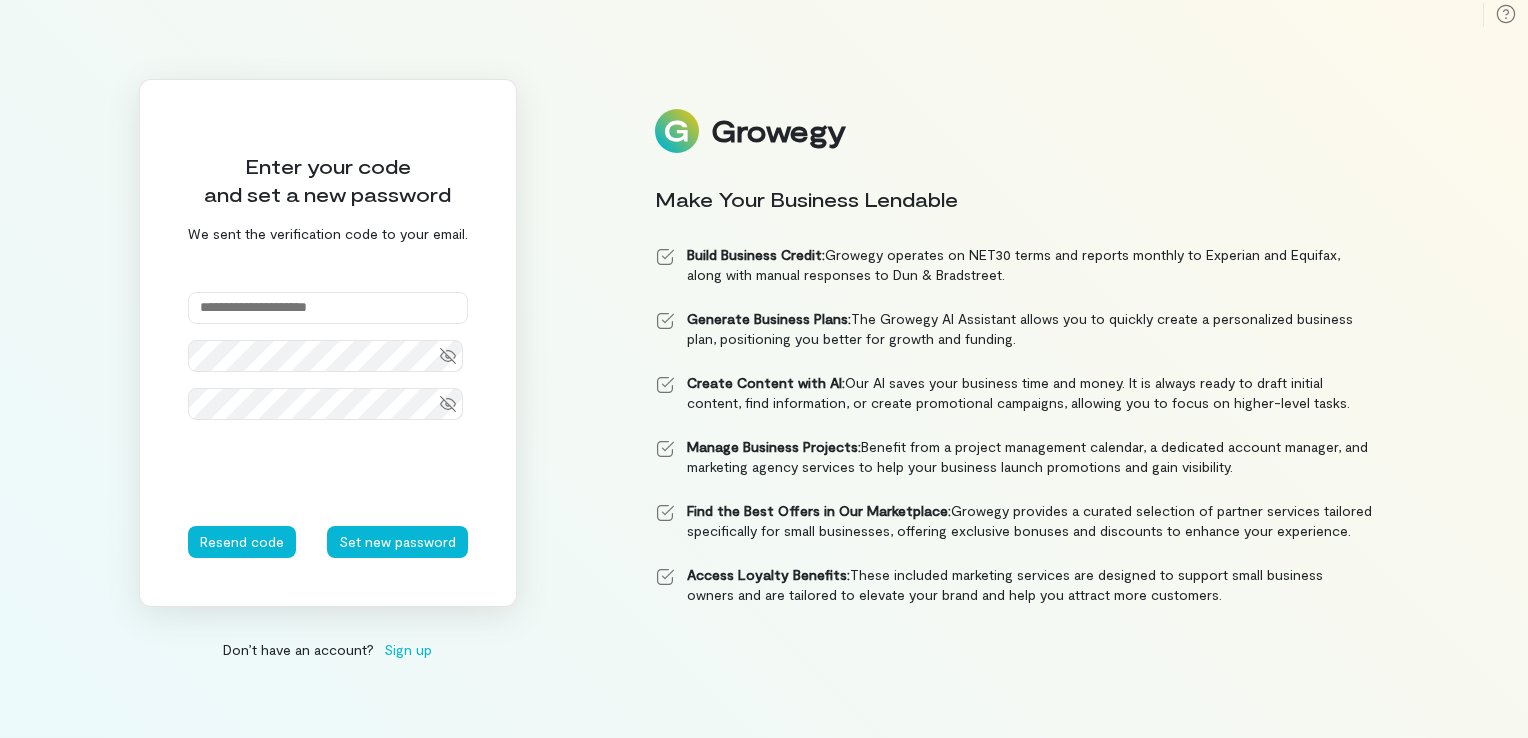 click at bounding box center (328, 308) 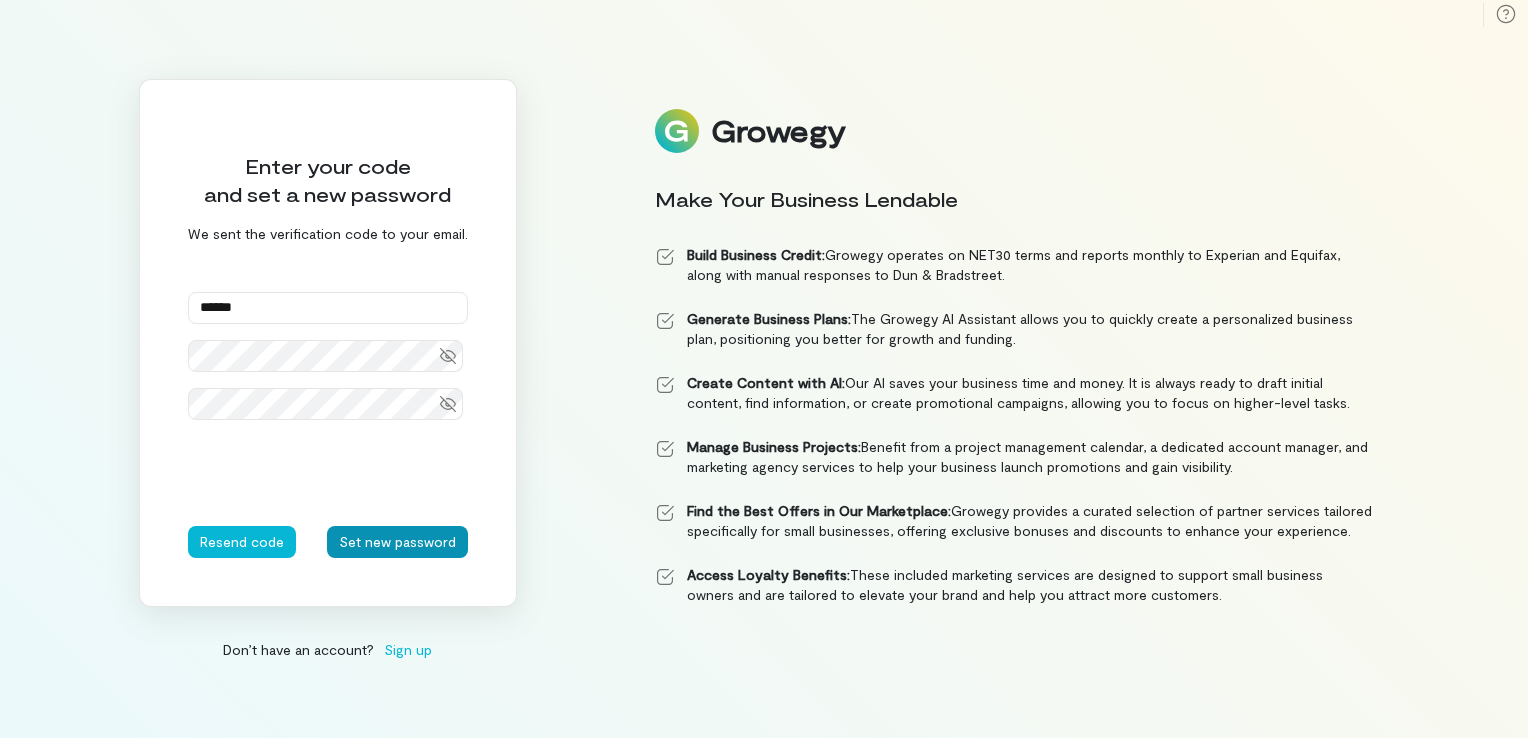 type on "******" 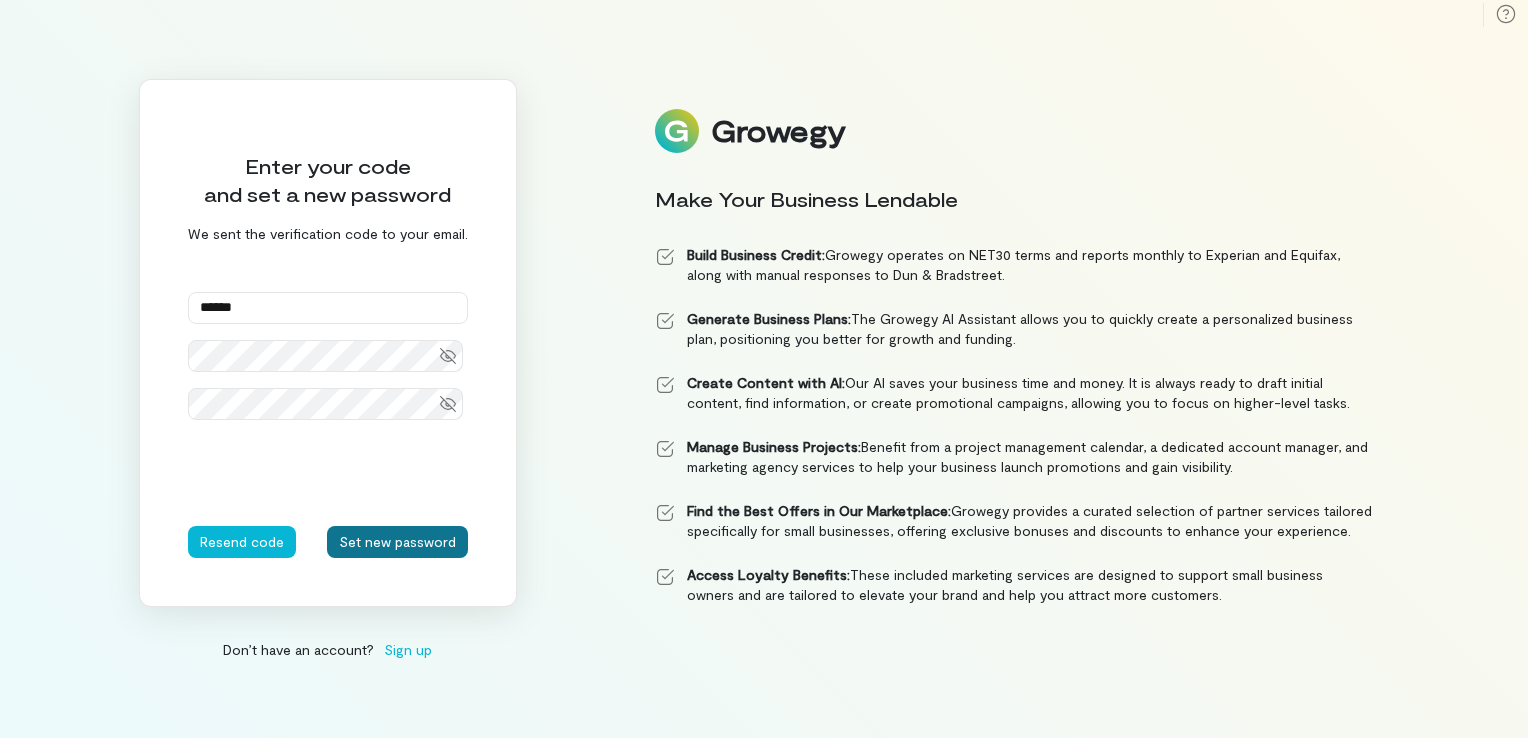 click on "Set new password" at bounding box center [397, 542] 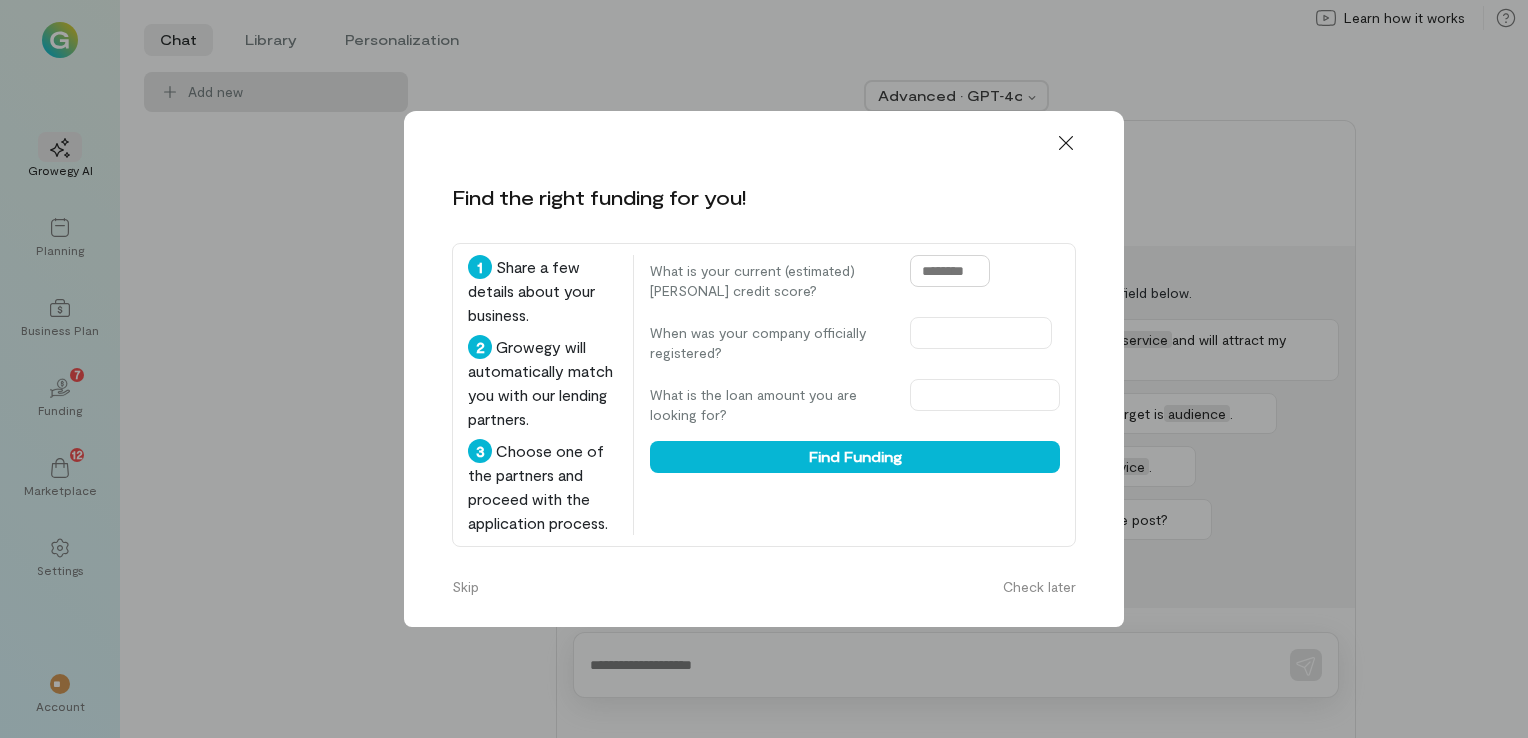 drag, startPoint x: 974, startPoint y: 194, endPoint x: 900, endPoint y: 202, distance: 74.431175 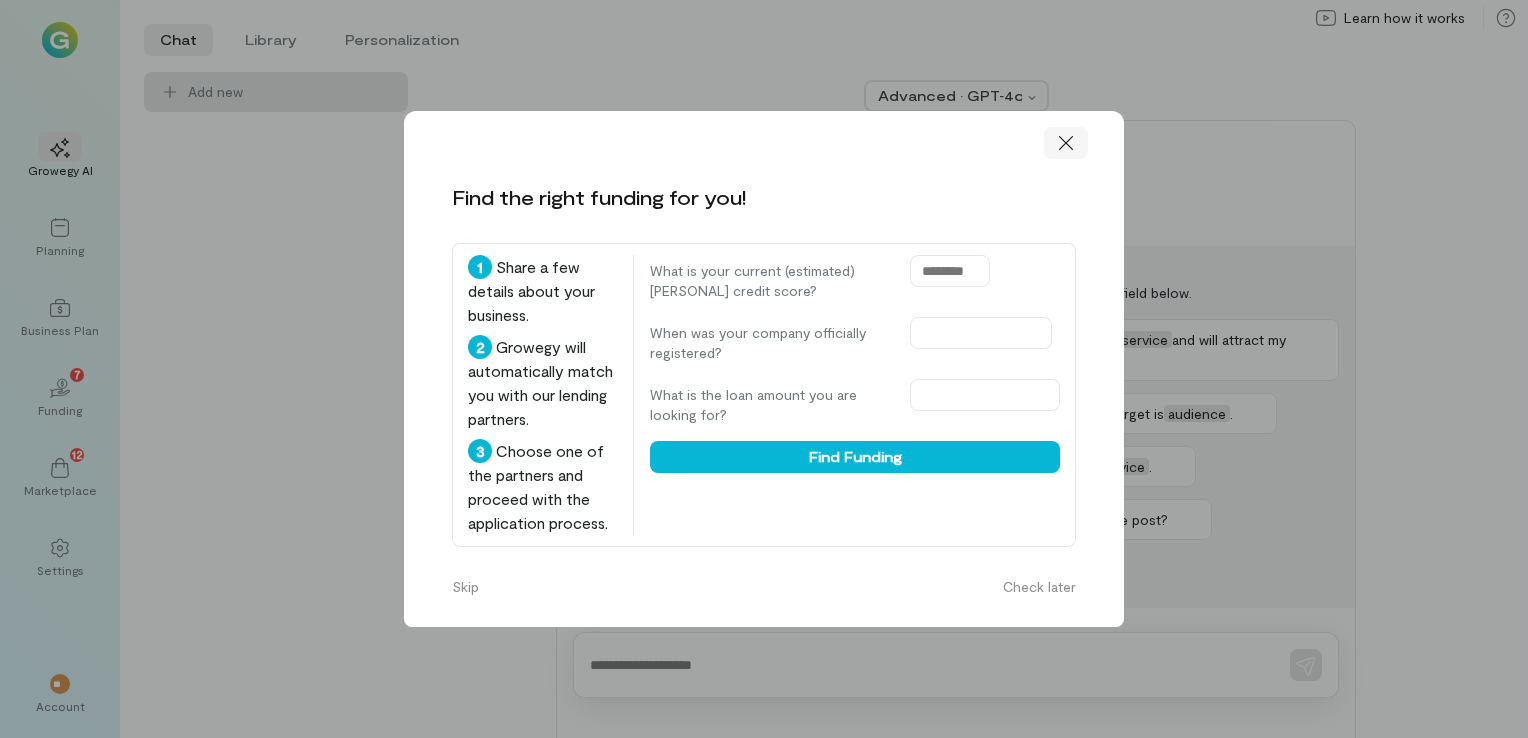 click at bounding box center [1066, 143] 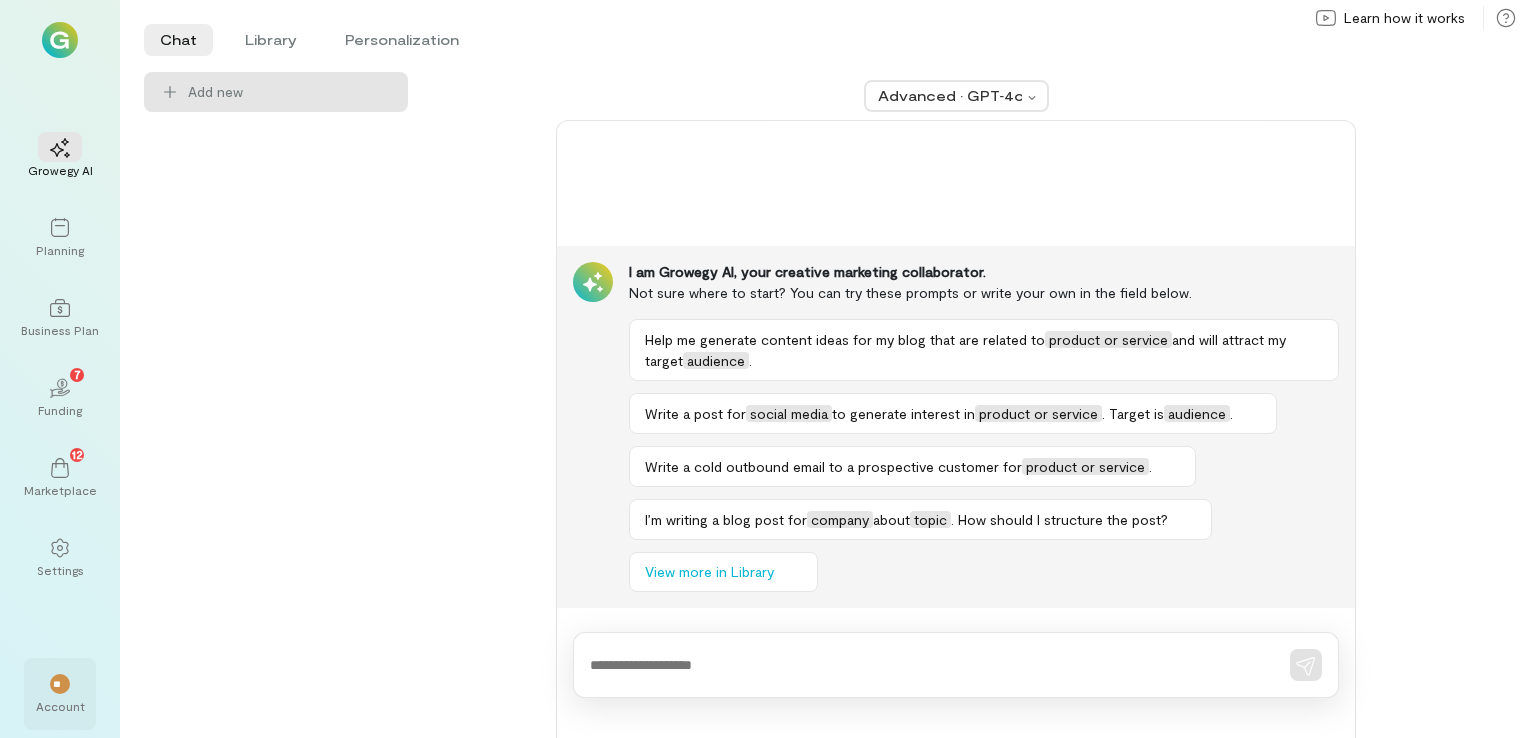 click on "Account" at bounding box center [60, 706] 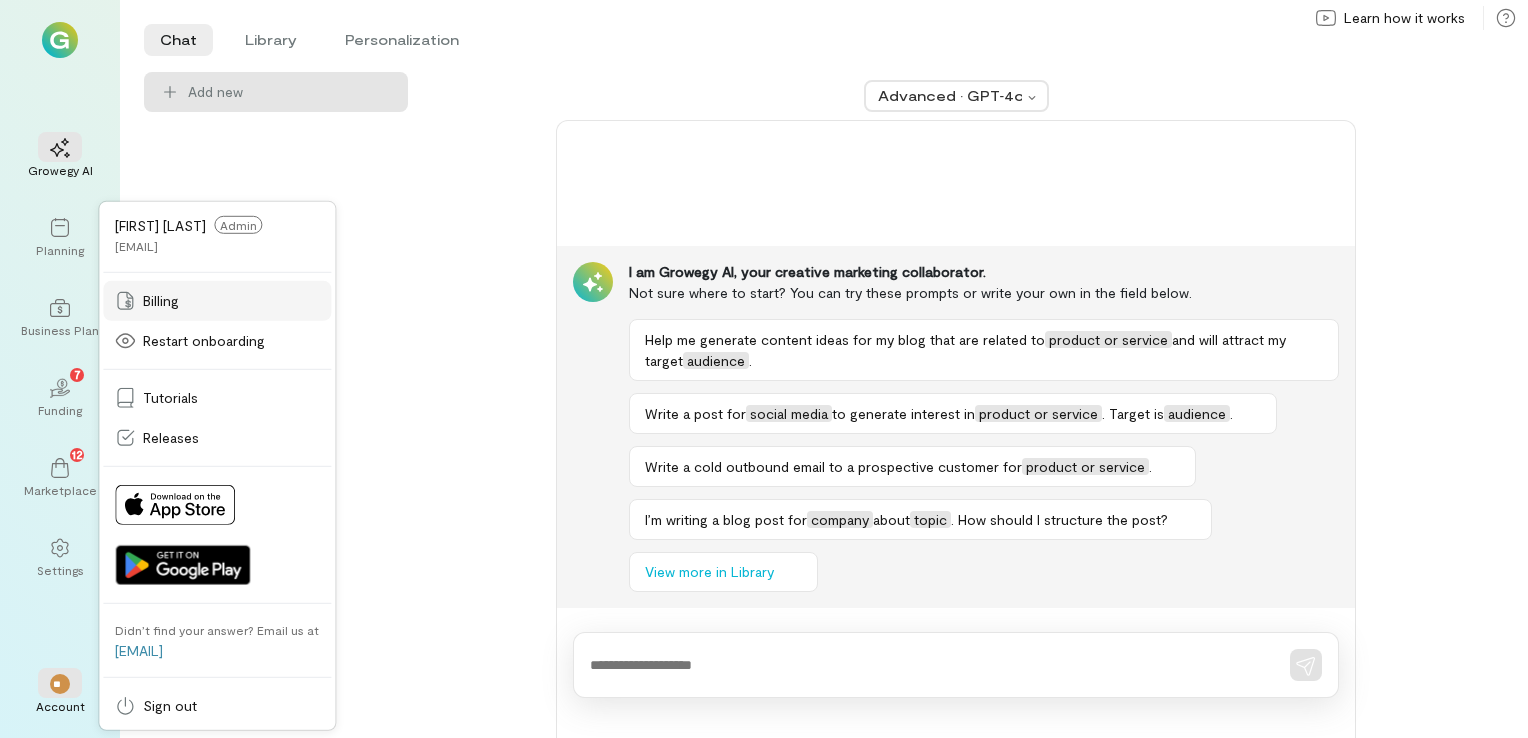 click on "Billing" at bounding box center (217, 301) 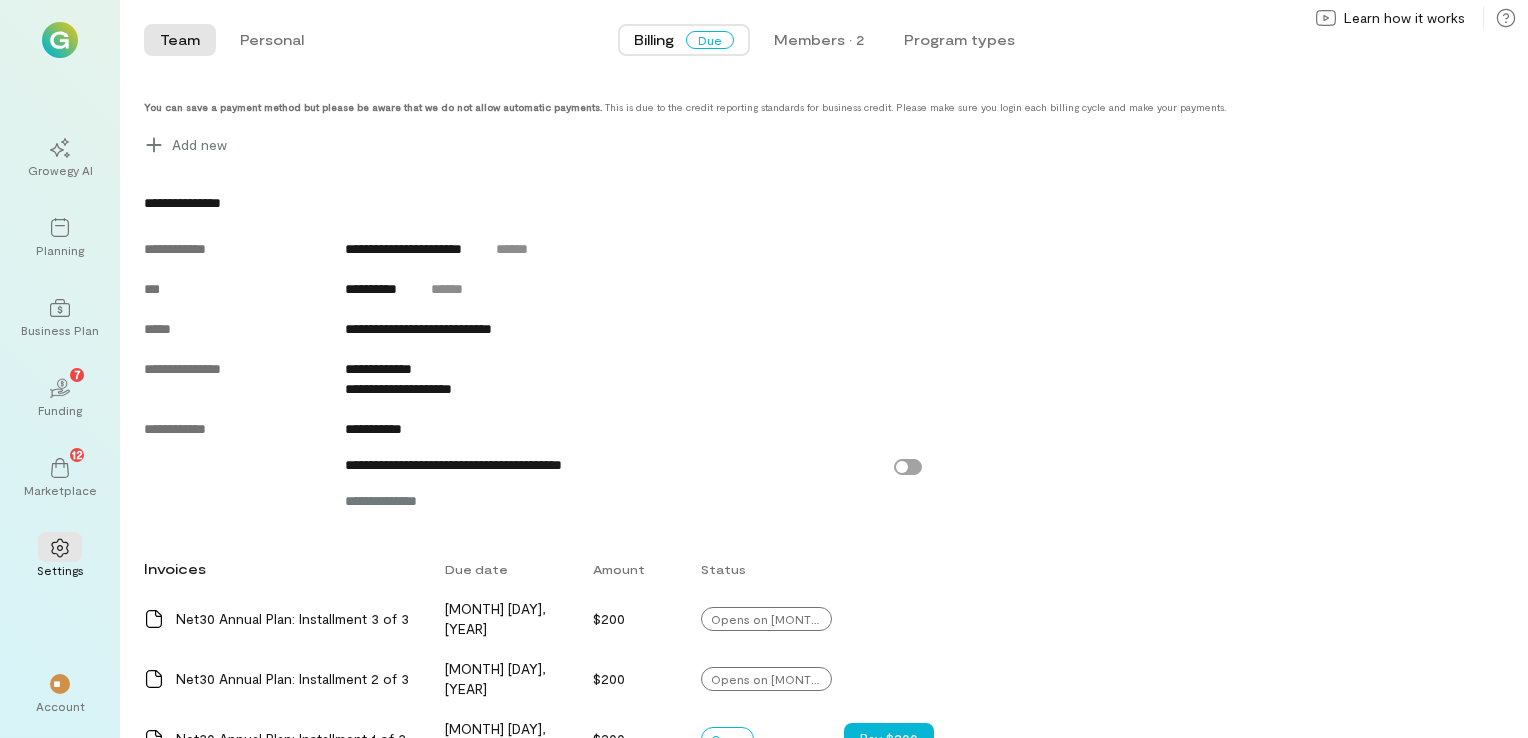 scroll, scrollTop: 836, scrollLeft: 0, axis: vertical 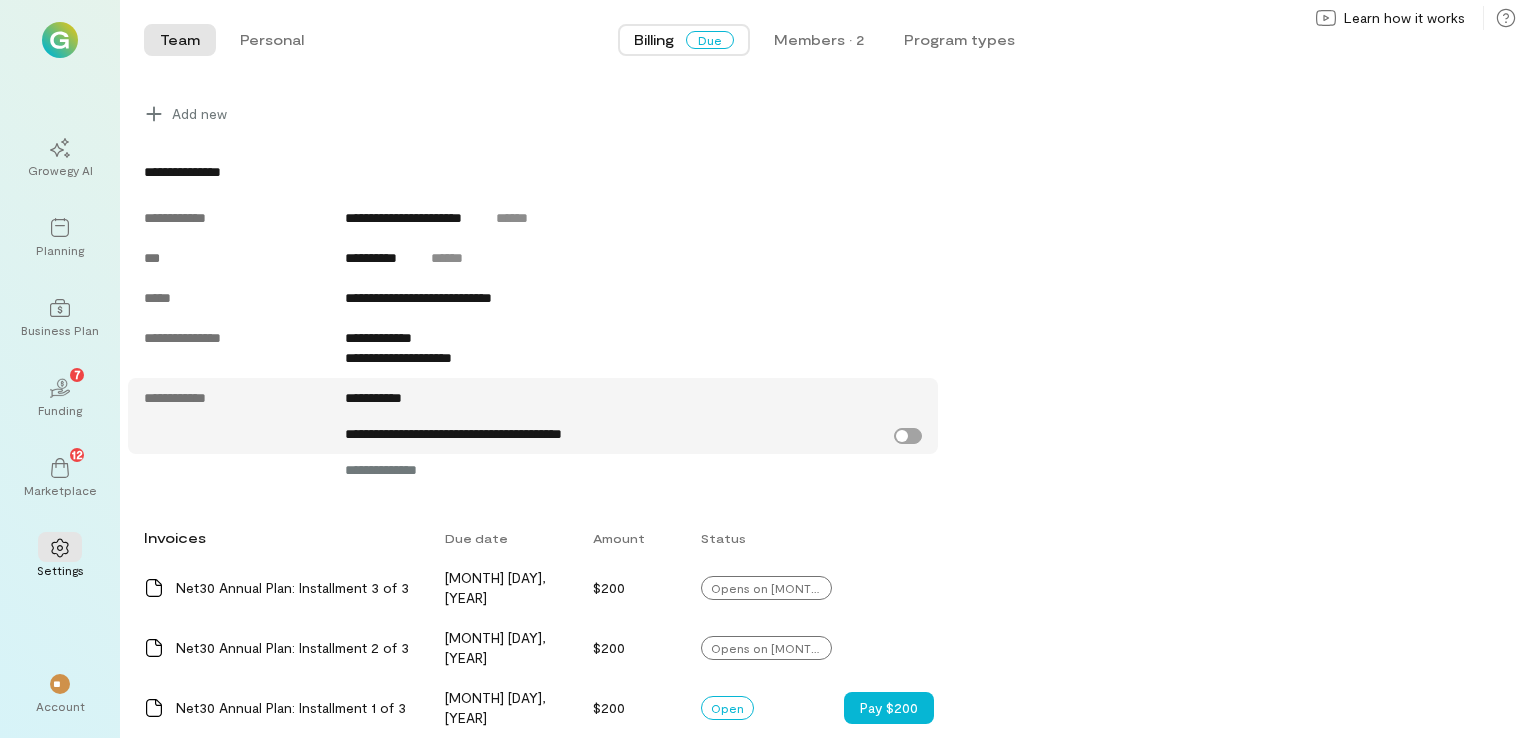 click on "**********" at bounding box center [634, 416] 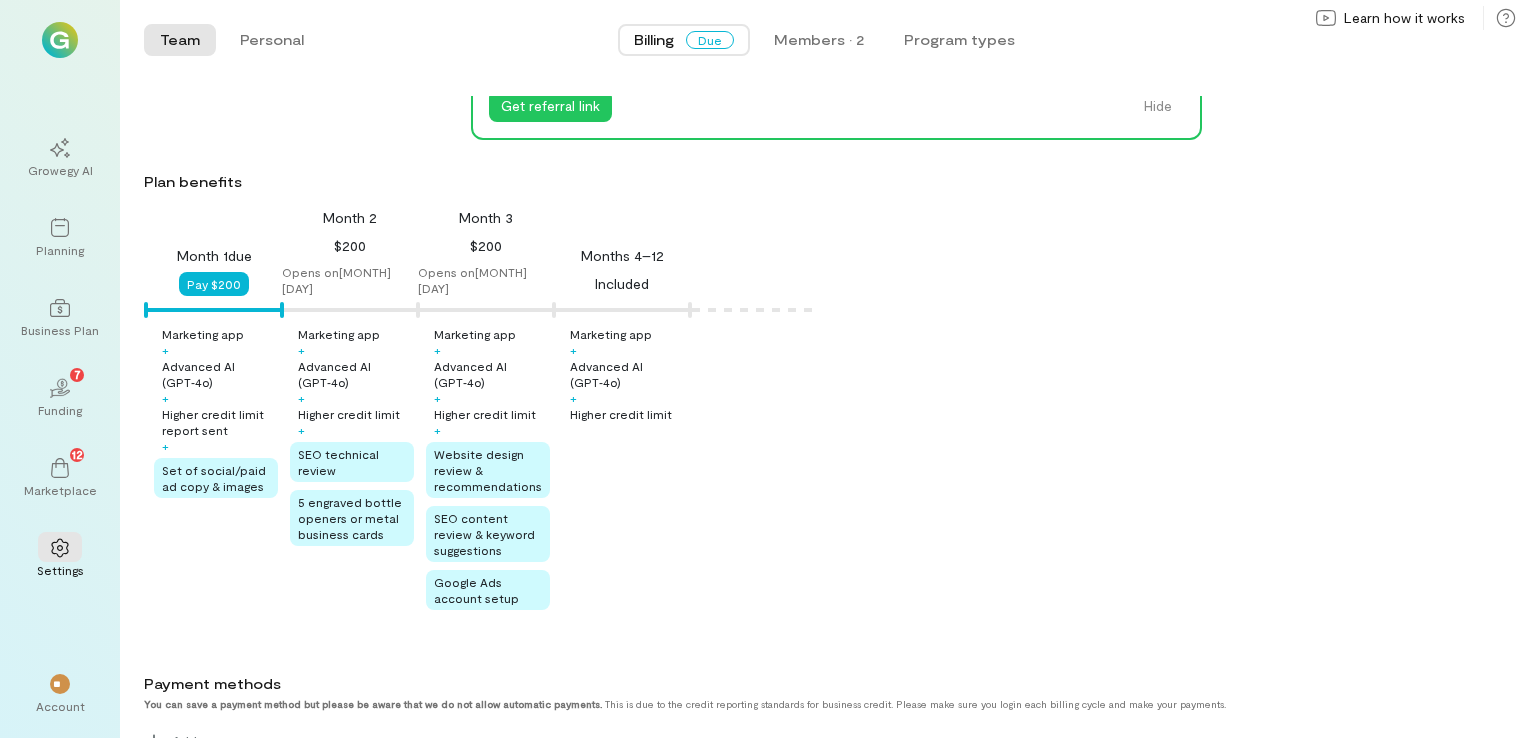 scroll, scrollTop: 0, scrollLeft: 0, axis: both 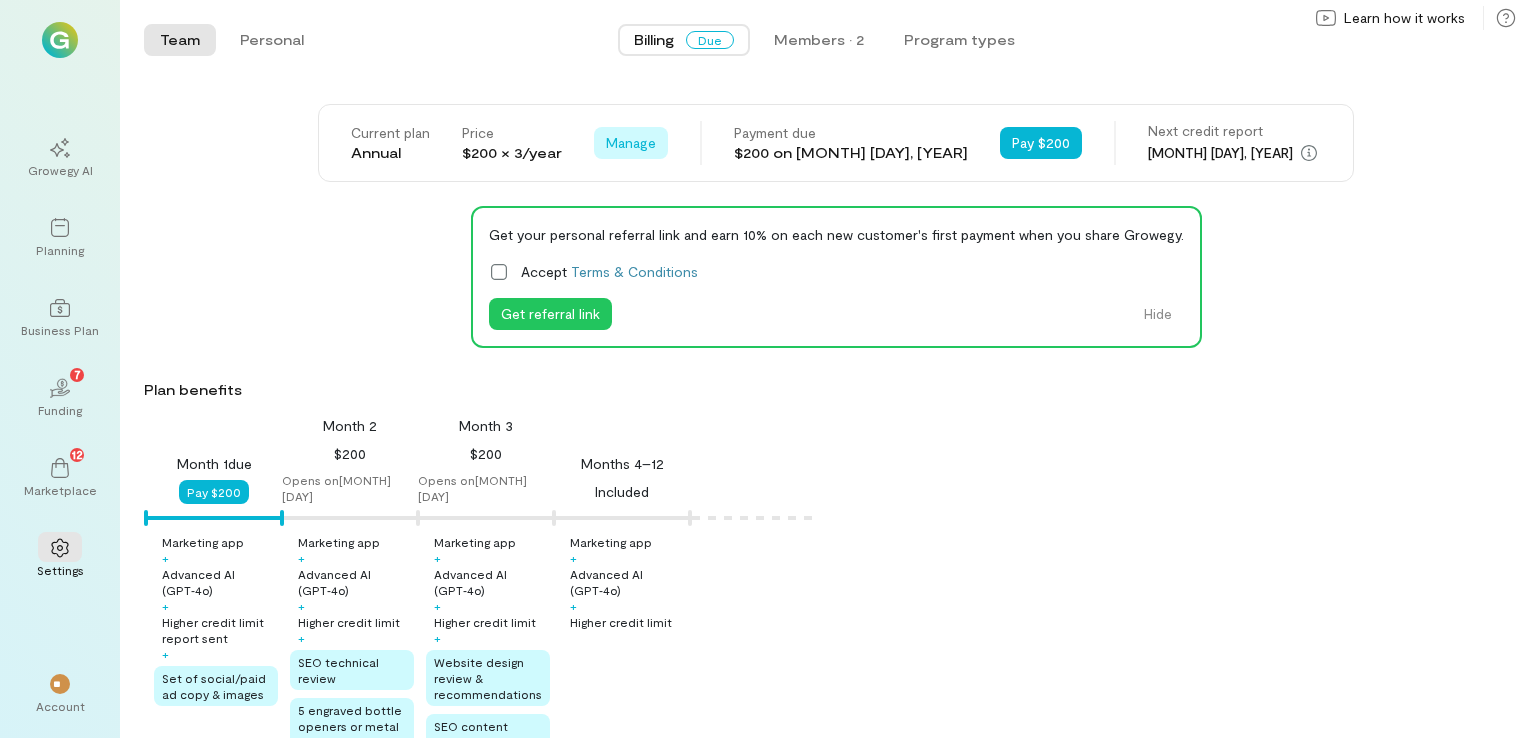 click on "Manage" at bounding box center [631, 143] 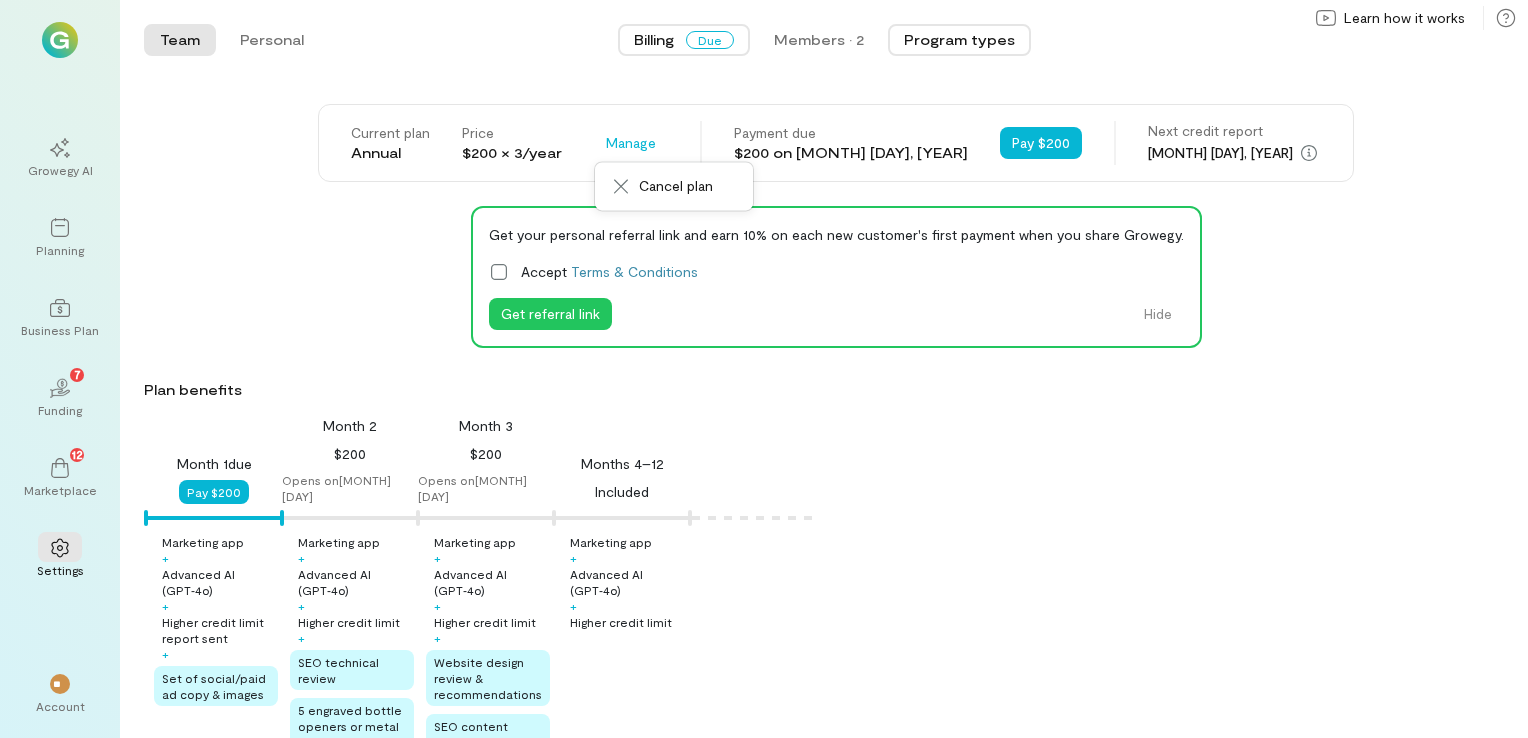 click on "Program types" at bounding box center (959, 40) 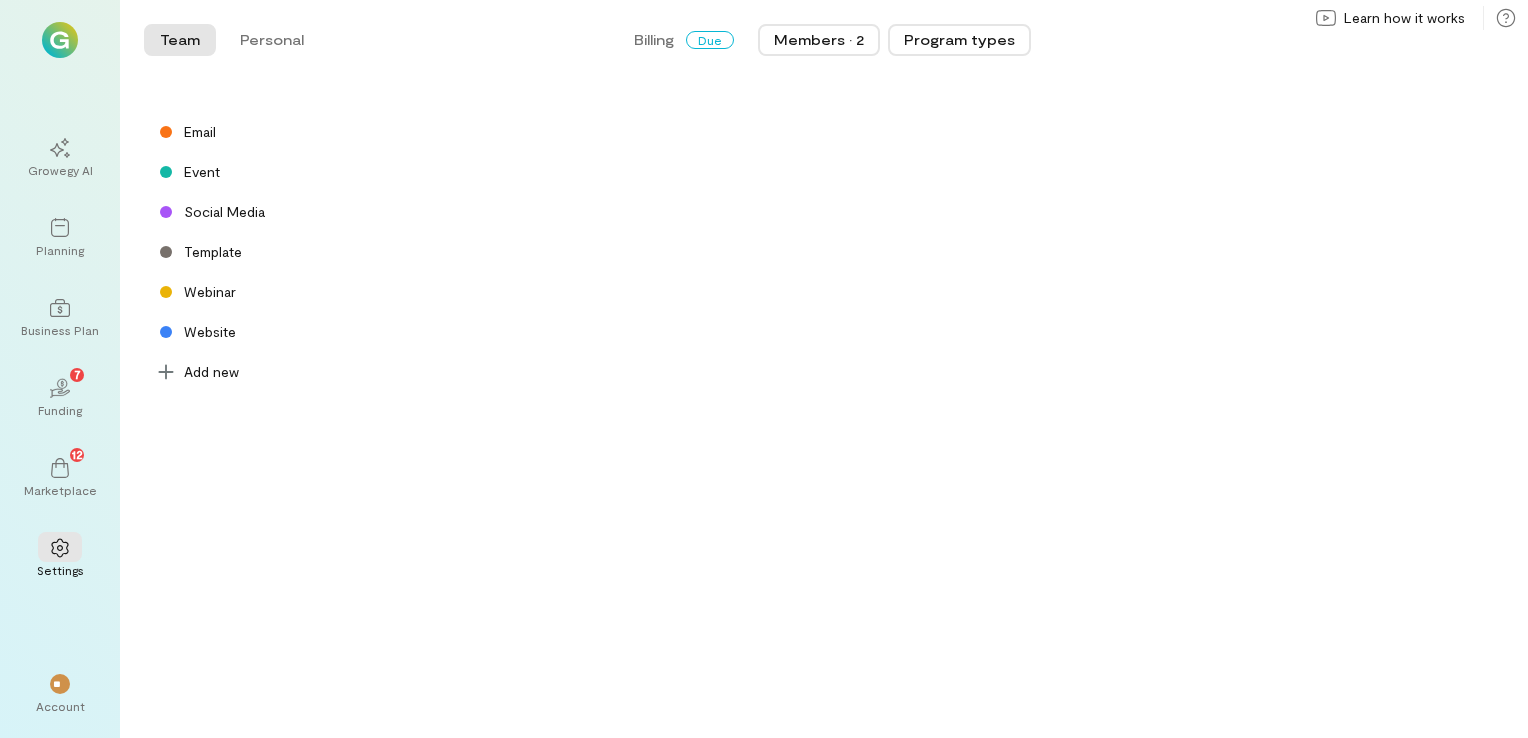 click on "Members · 2" at bounding box center (819, 40) 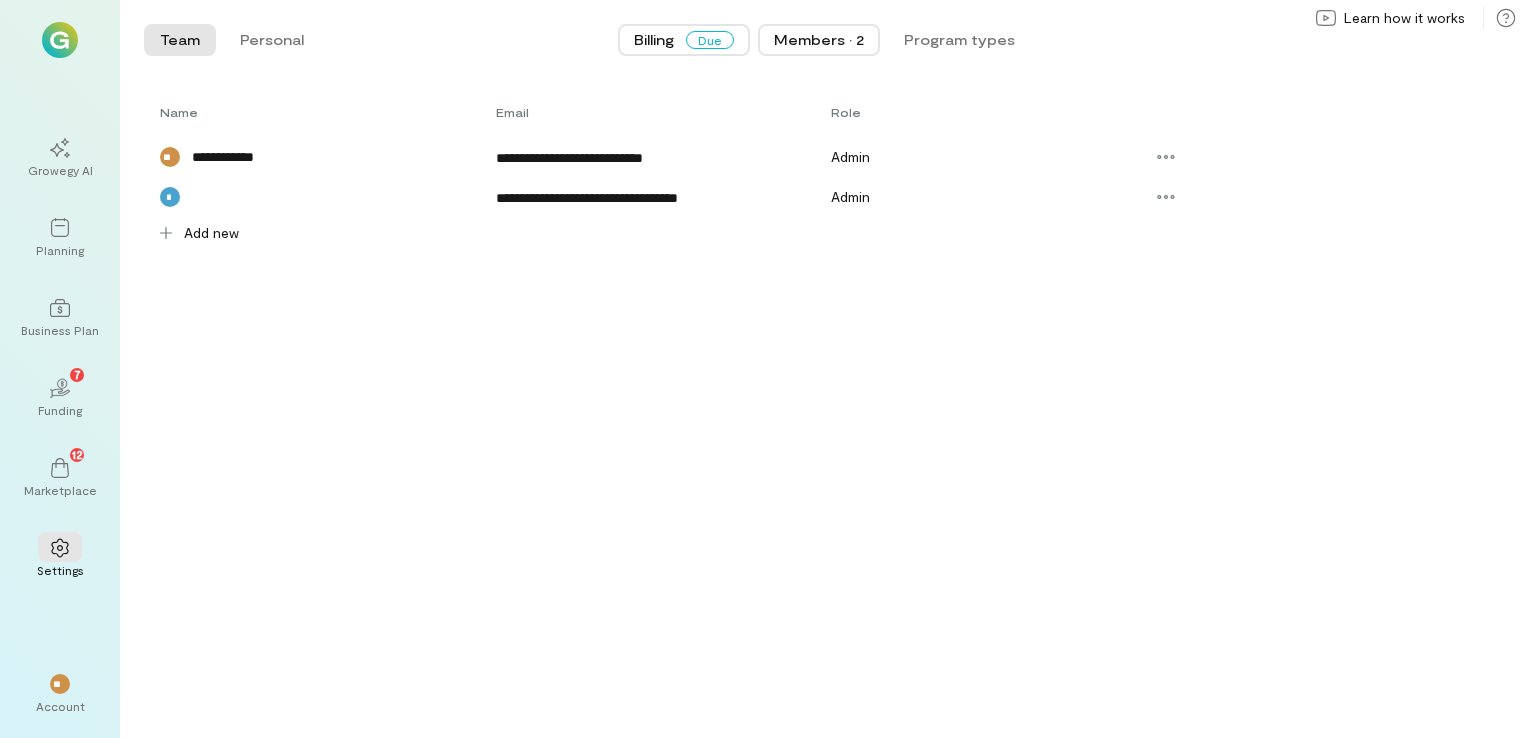click on "Billing" at bounding box center [654, 40] 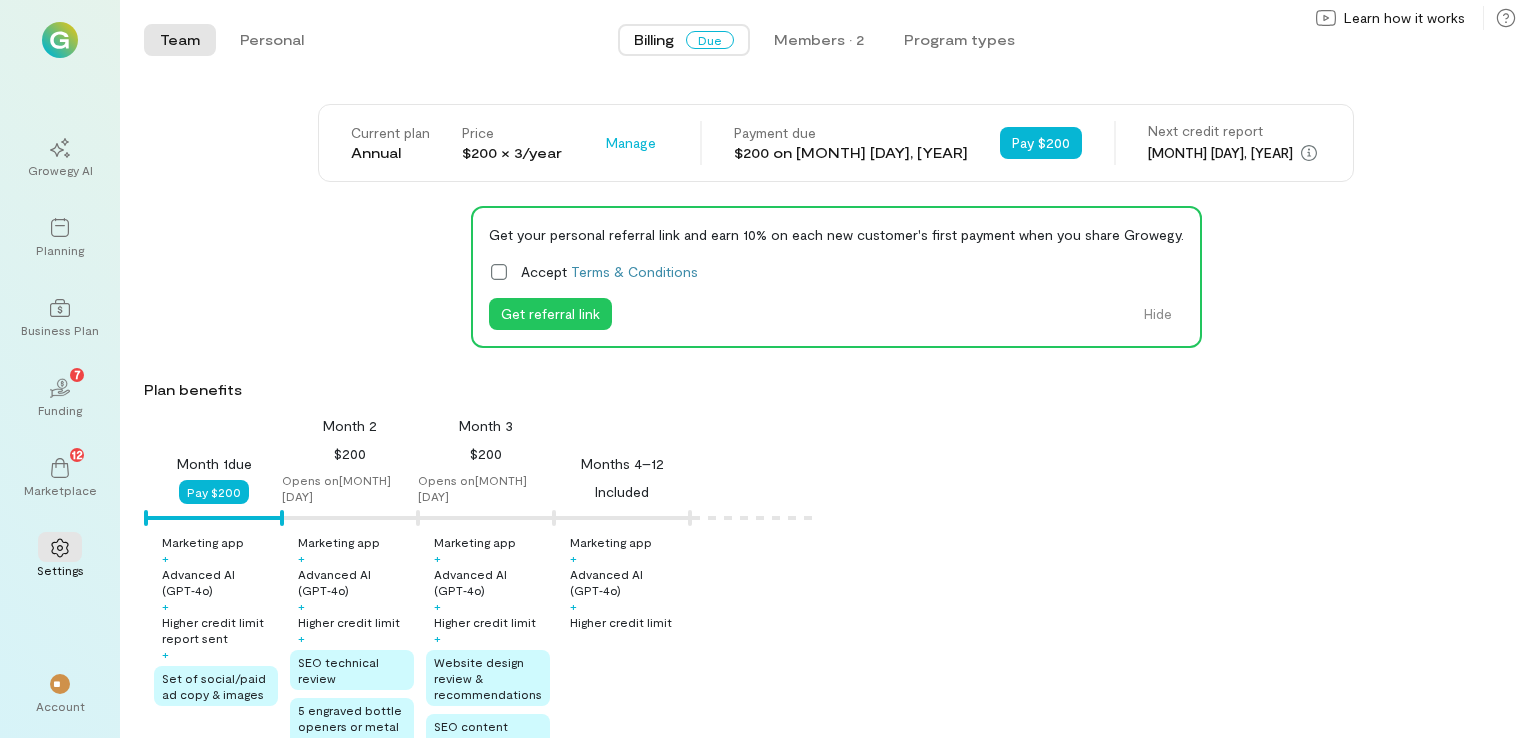 click 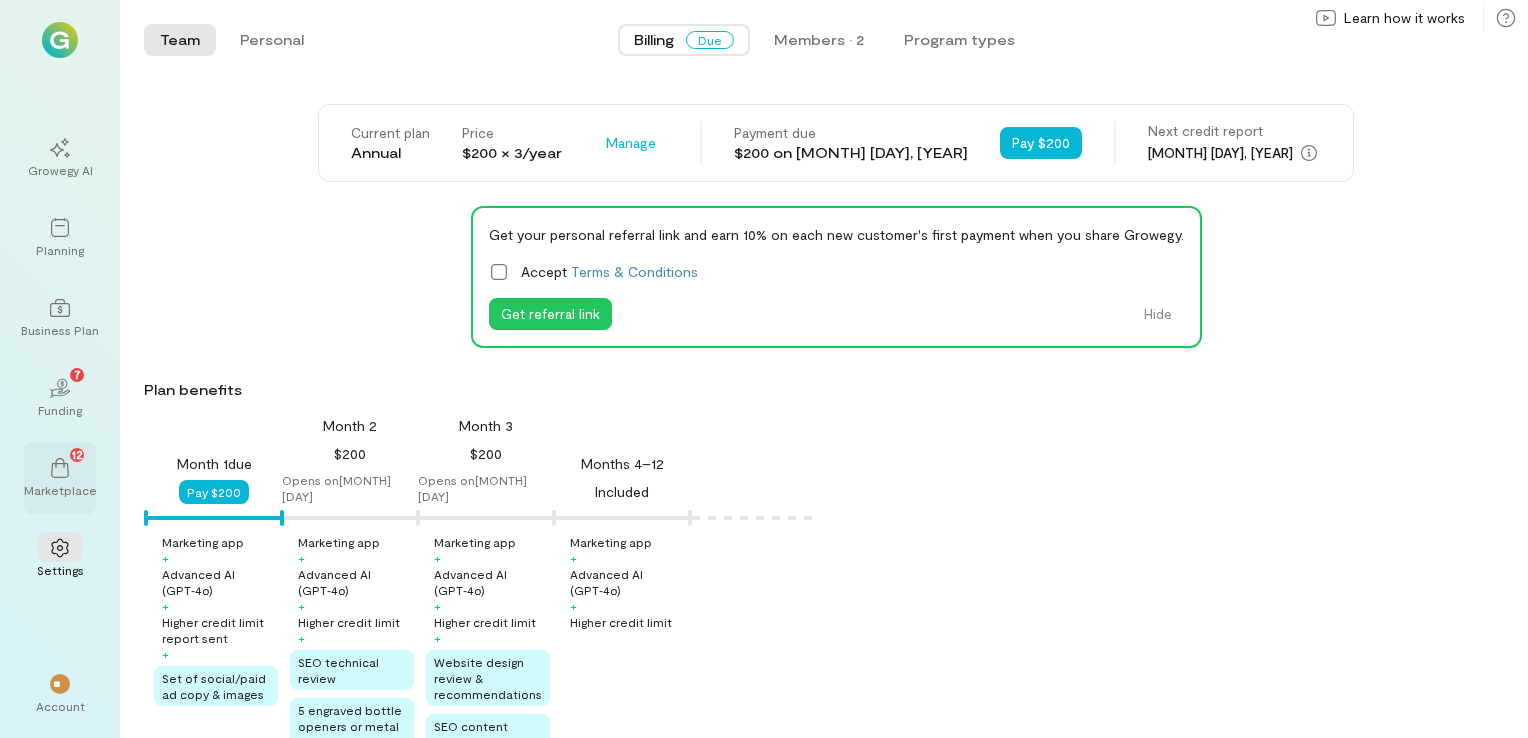 click 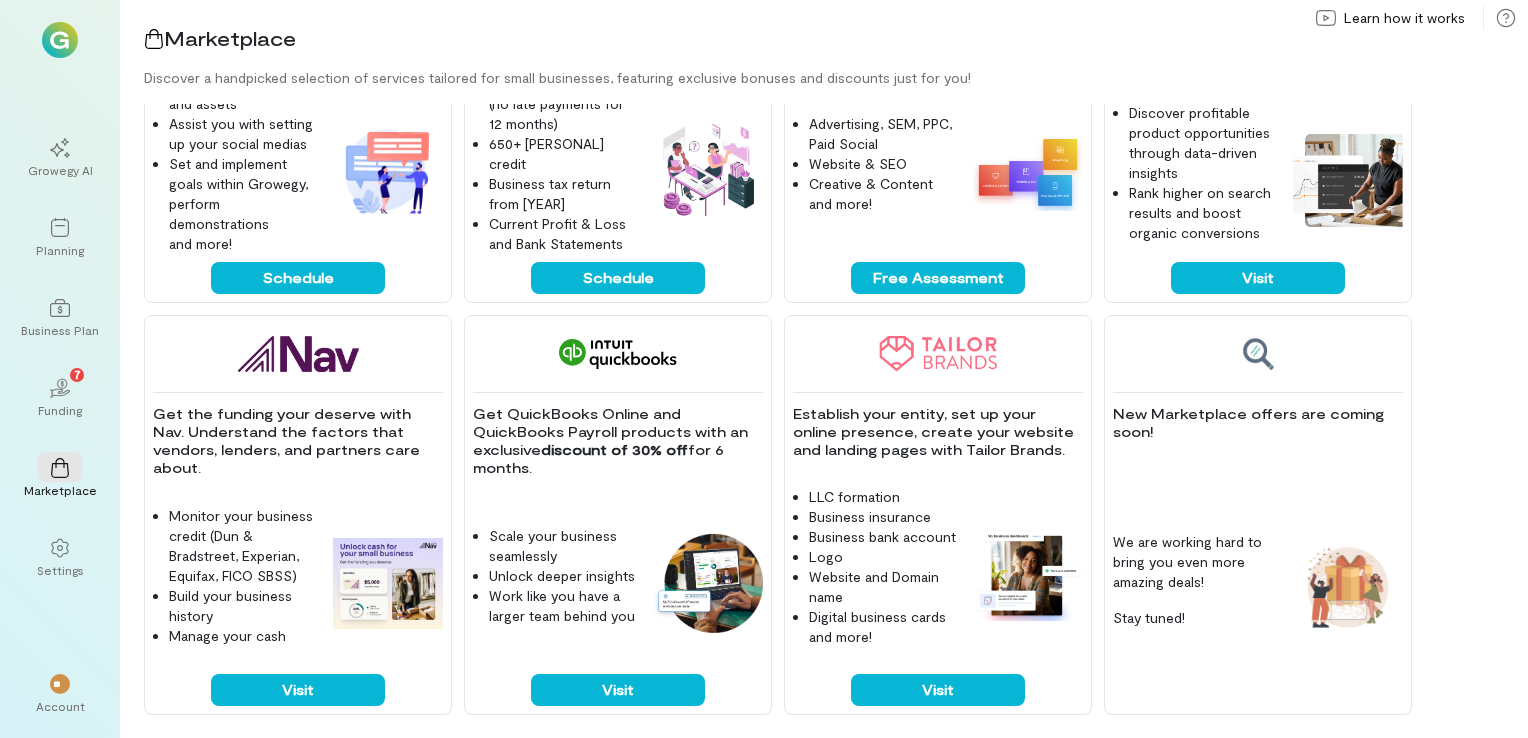 scroll, scrollTop: 400, scrollLeft: 0, axis: vertical 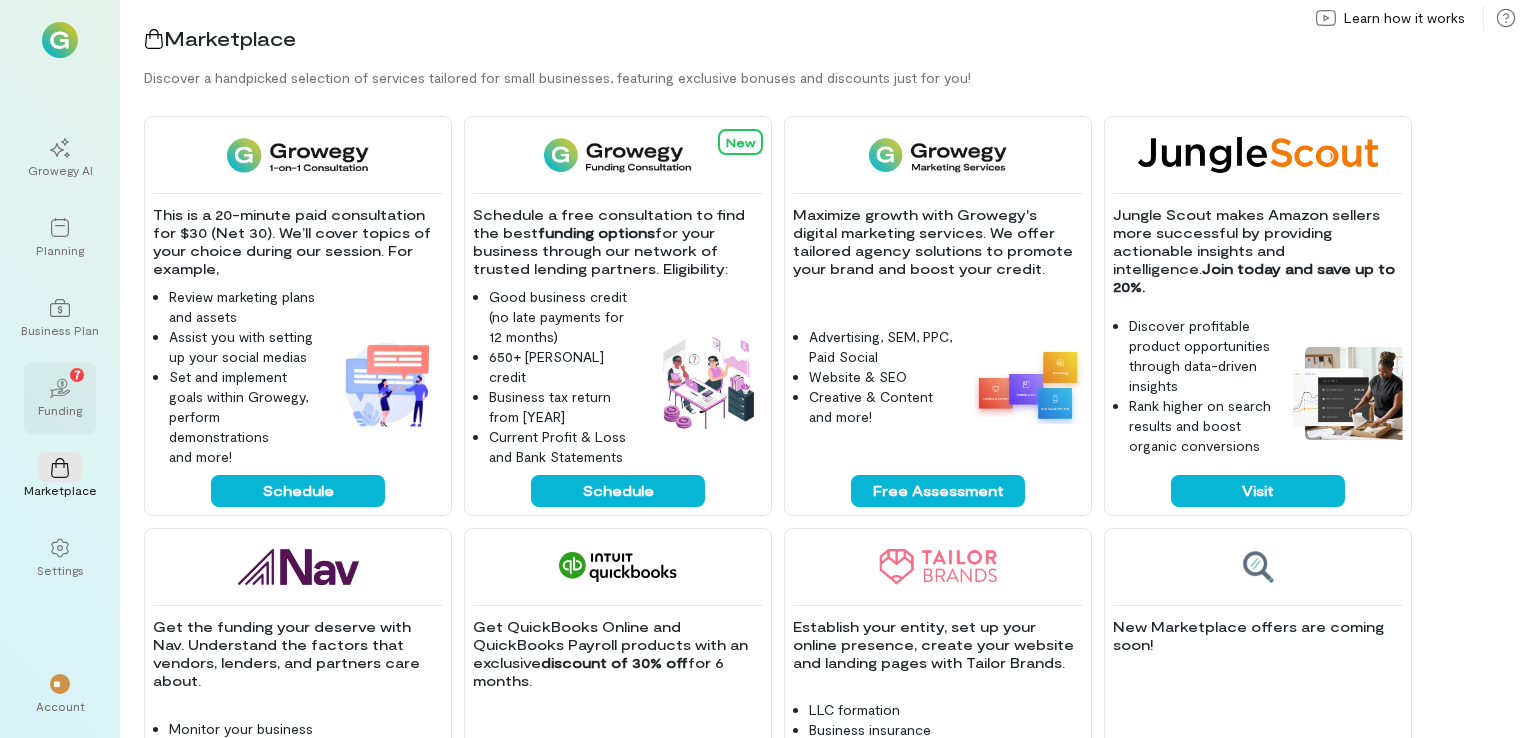 click on "02 7" at bounding box center [60, 387] 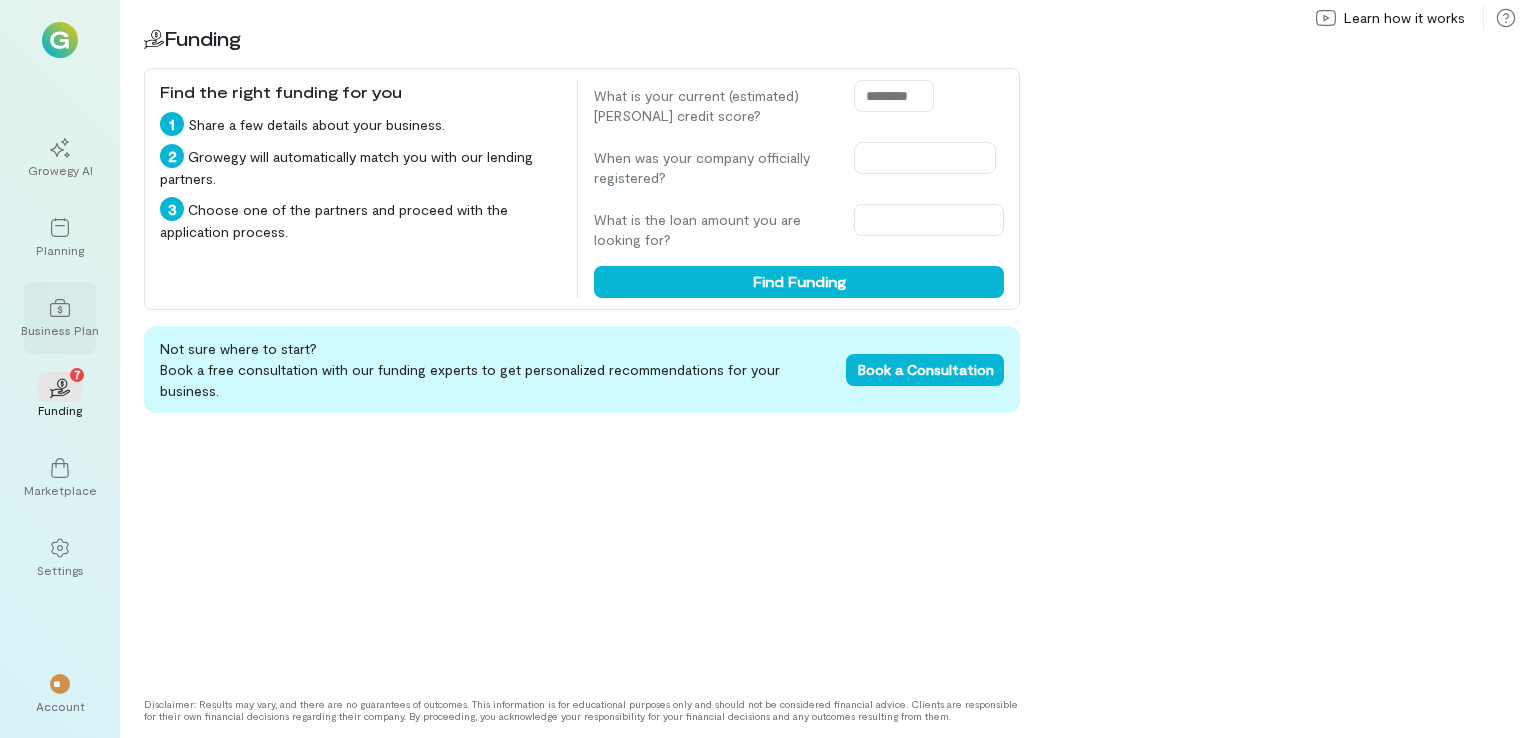 click at bounding box center [60, 307] 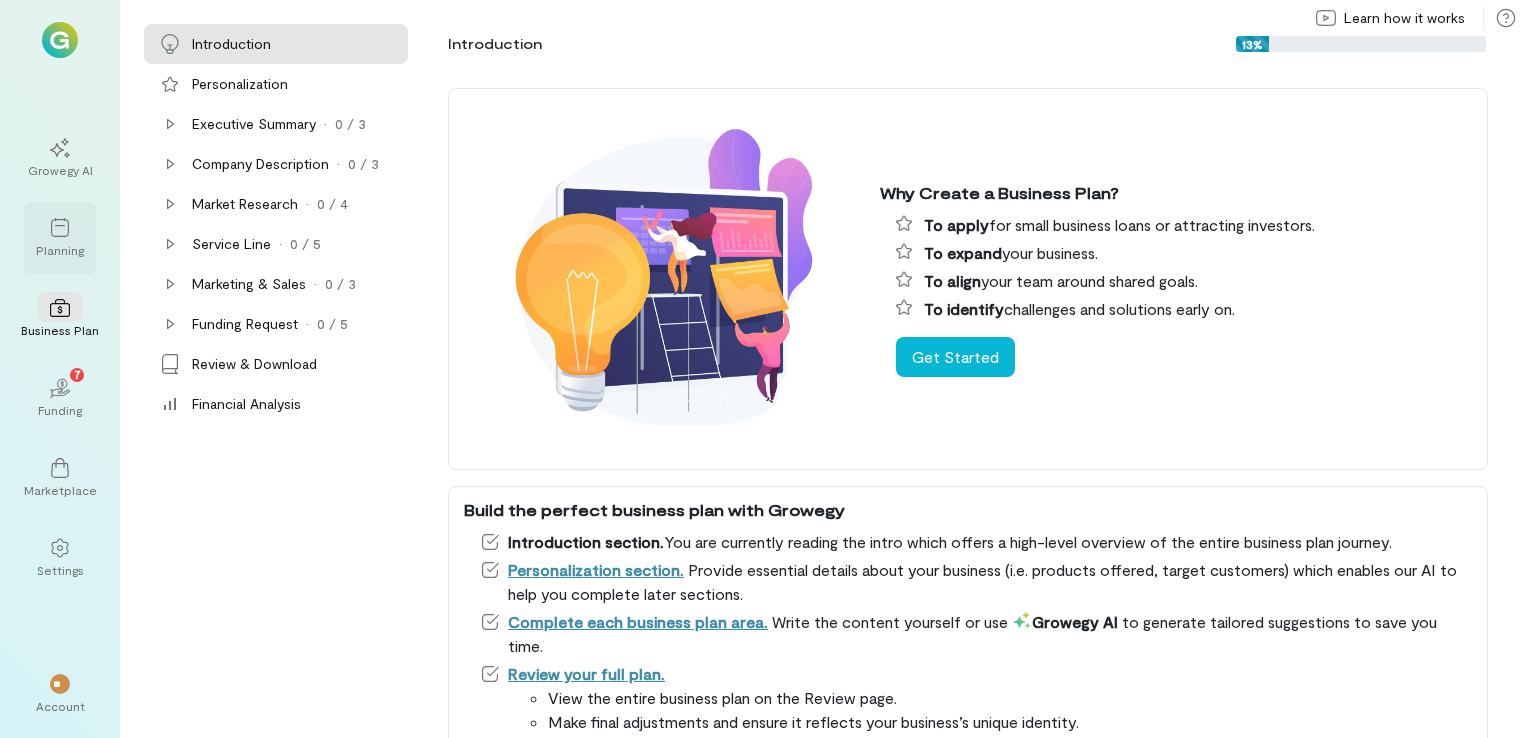 click at bounding box center (60, 227) 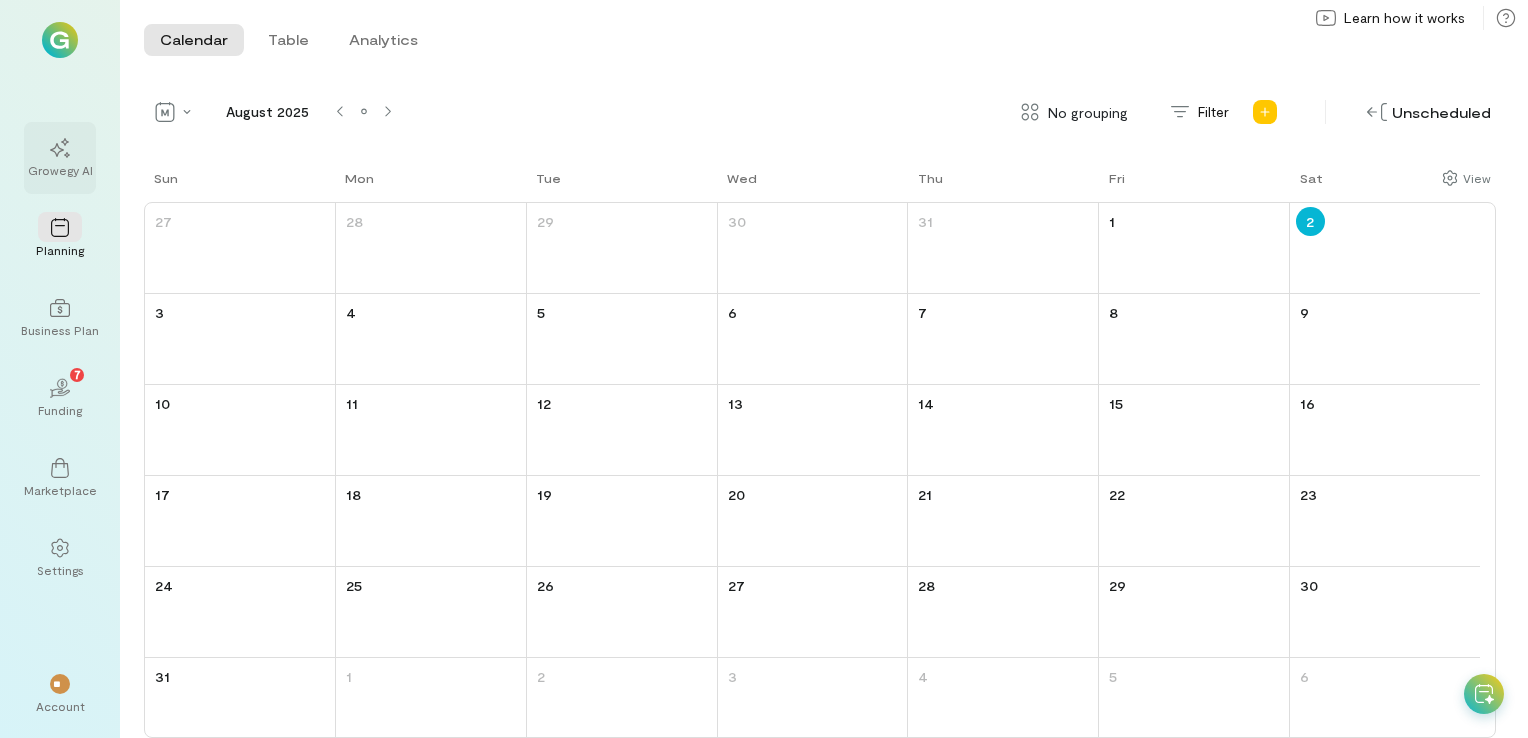 click 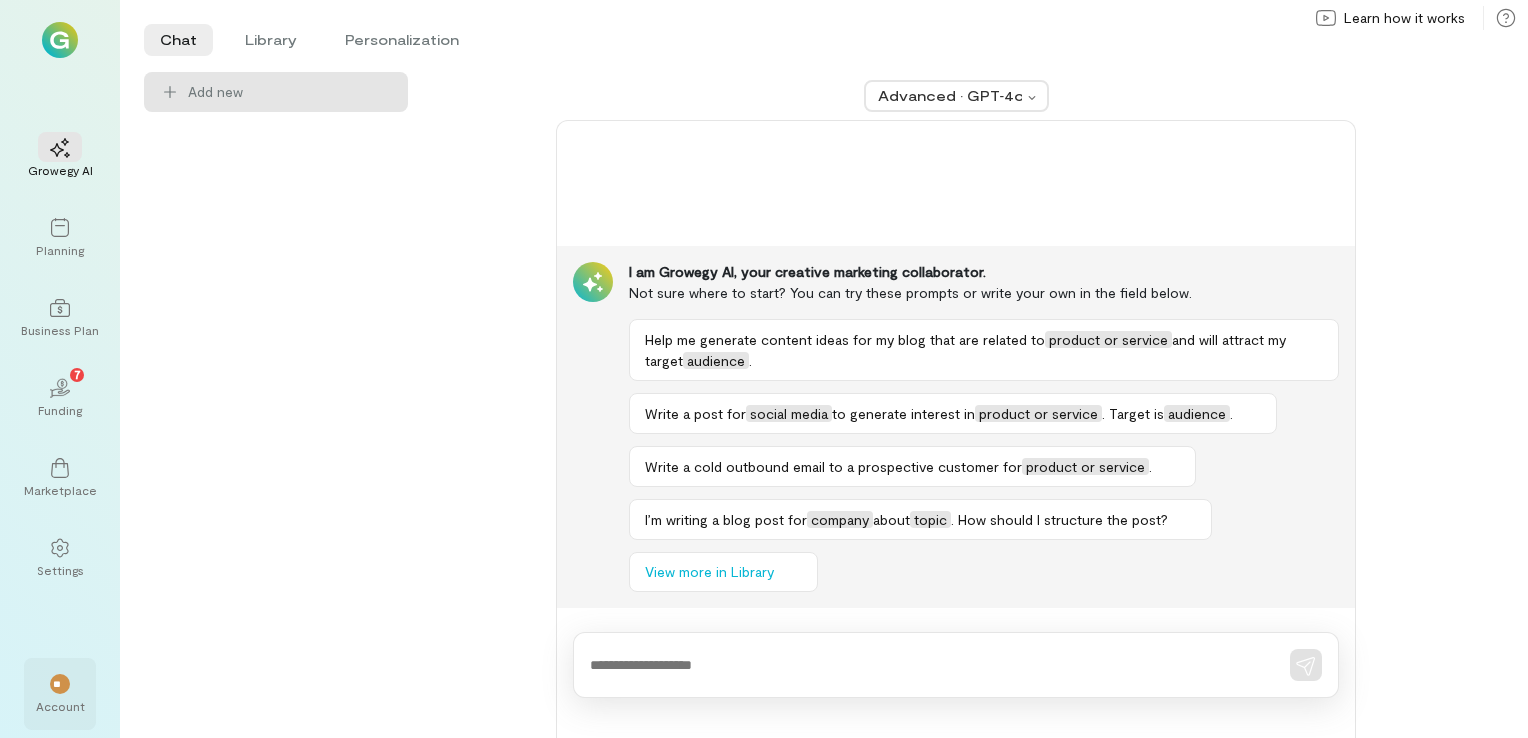 click on "**" at bounding box center [60, 683] 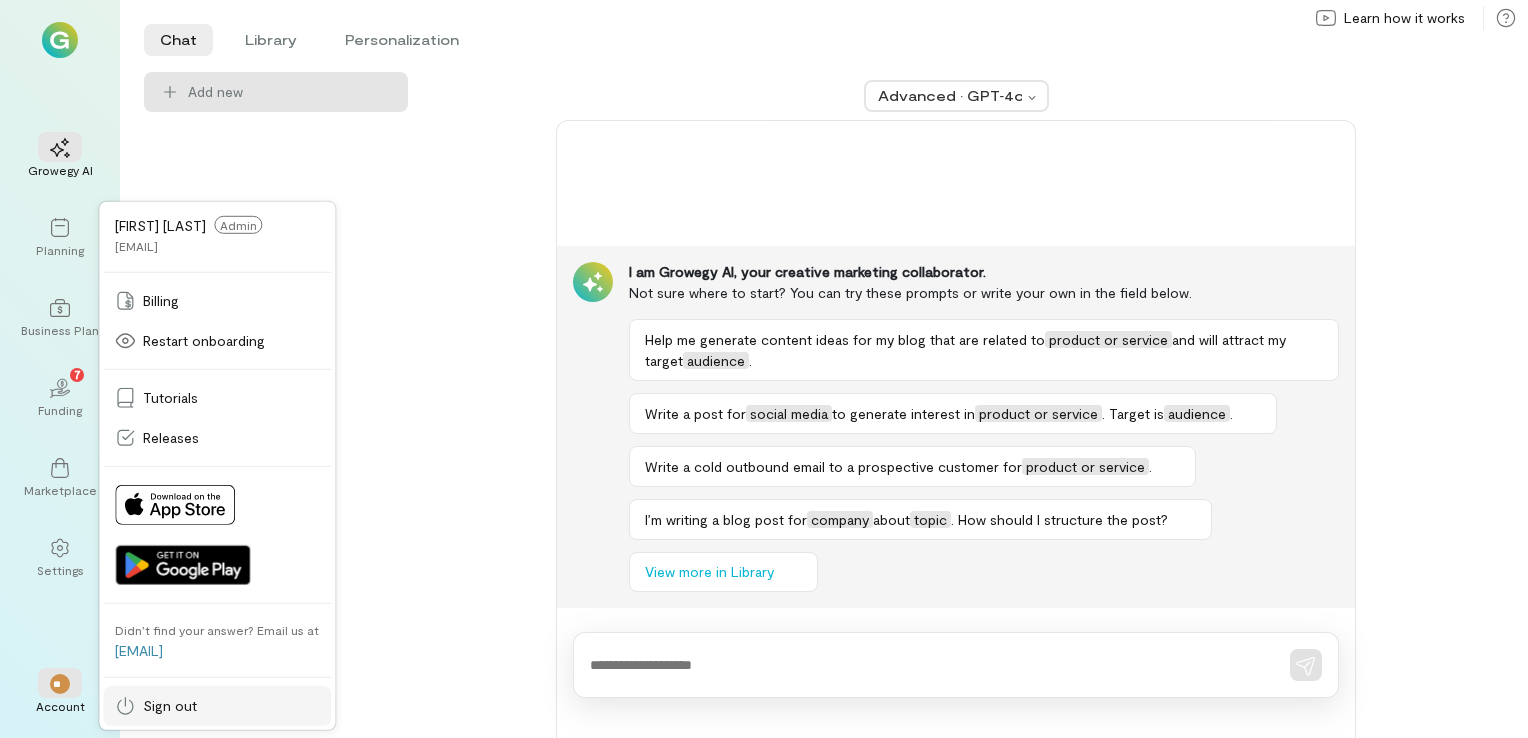 click on "Sign out" at bounding box center (170, 706) 